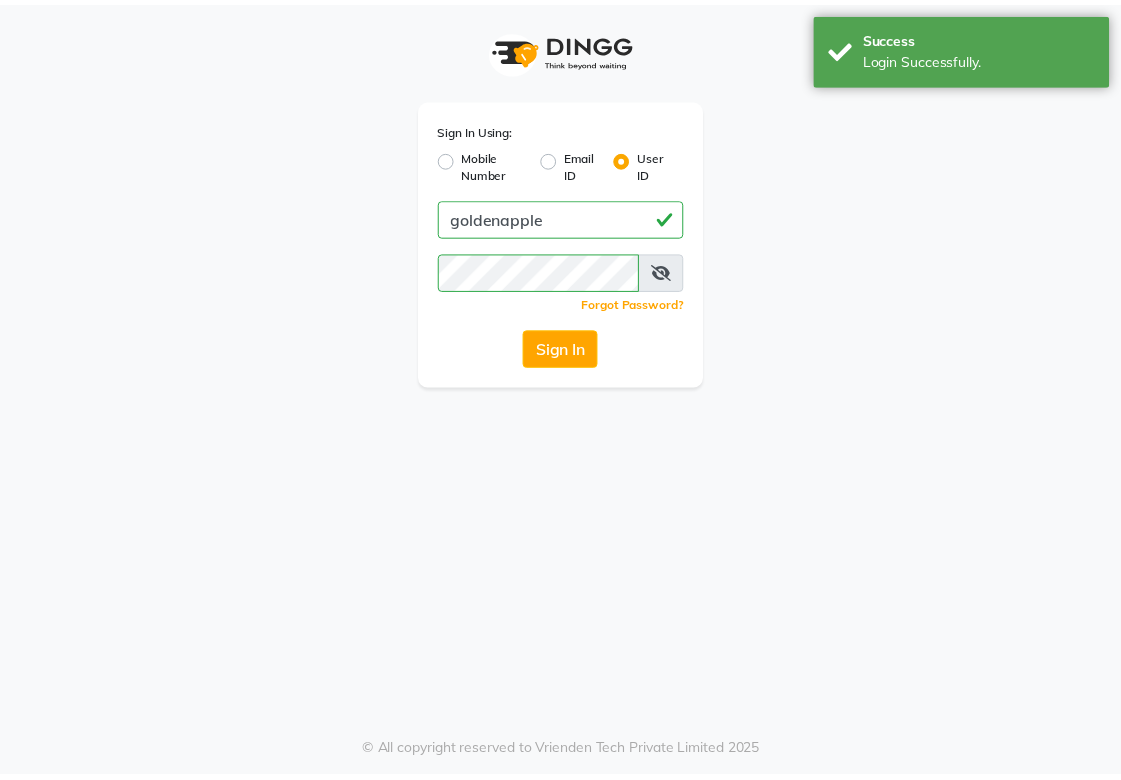 scroll, scrollTop: 0, scrollLeft: 0, axis: both 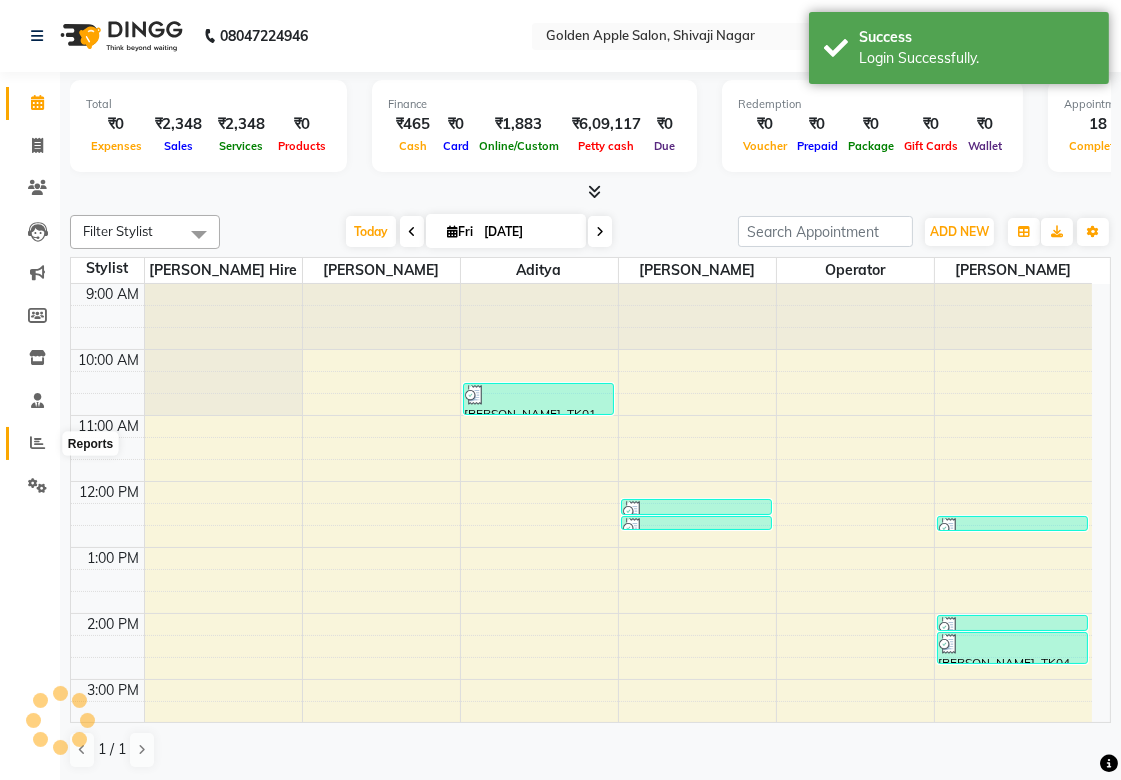 click 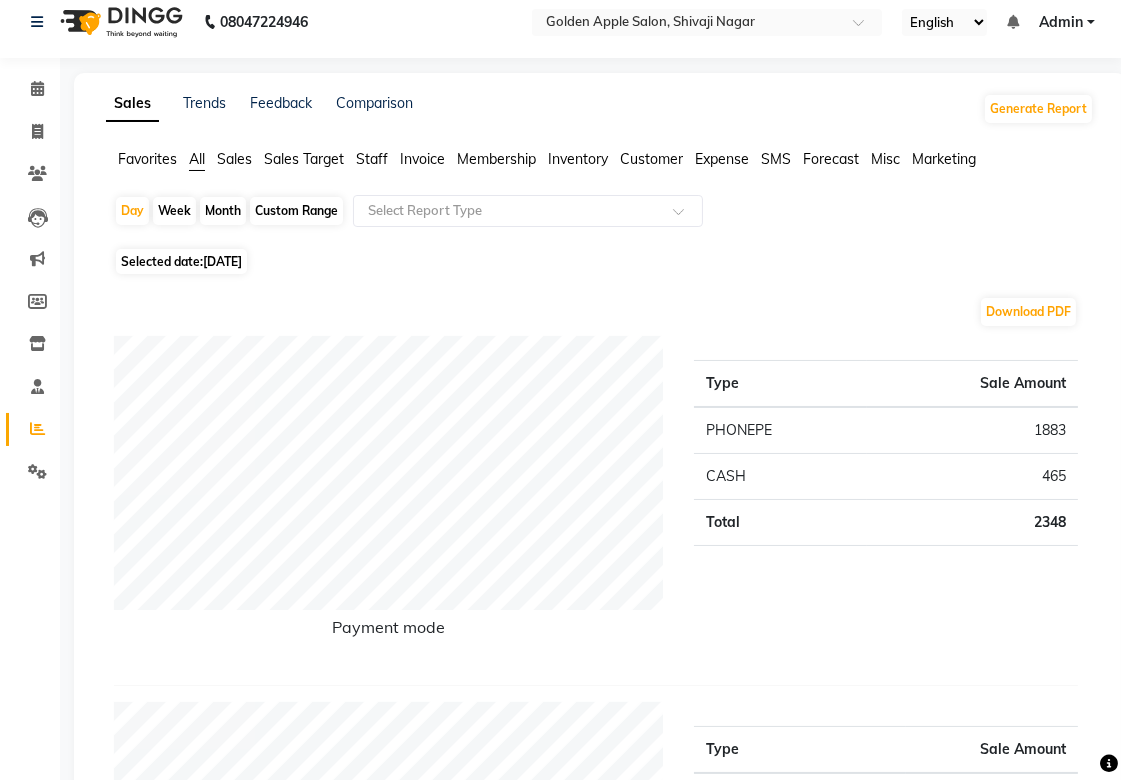 scroll, scrollTop: 0, scrollLeft: 0, axis: both 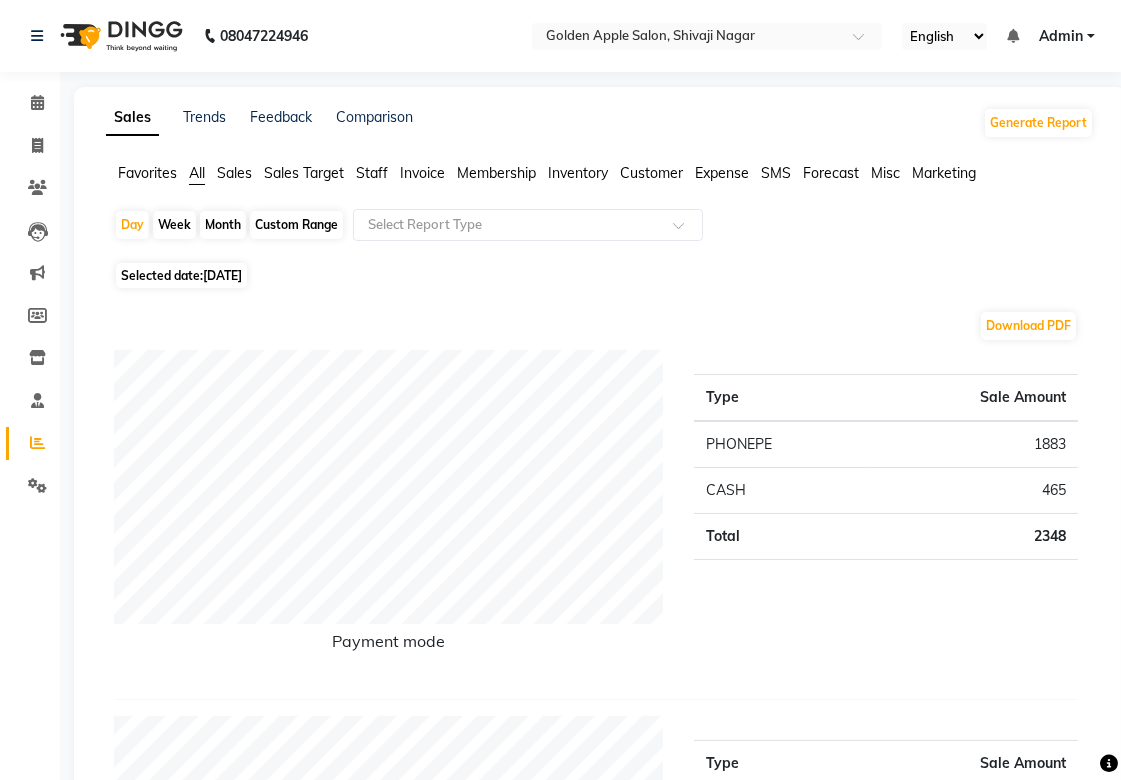 click on "Month" 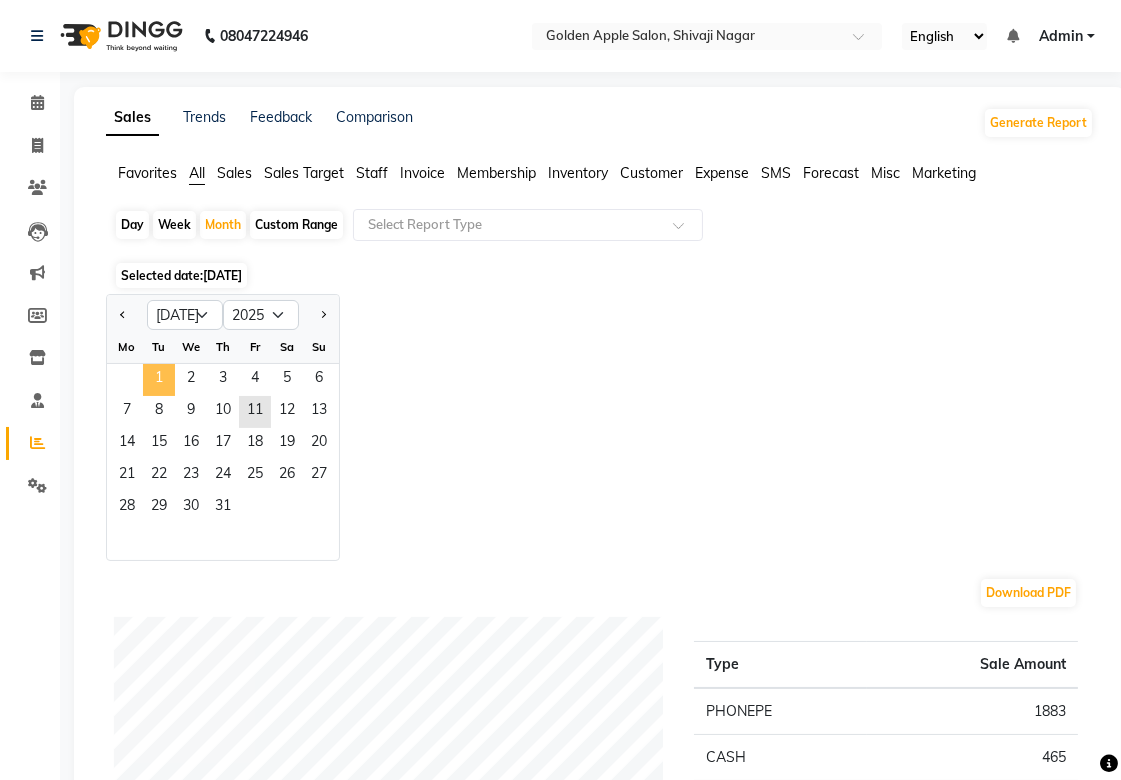click on "1" 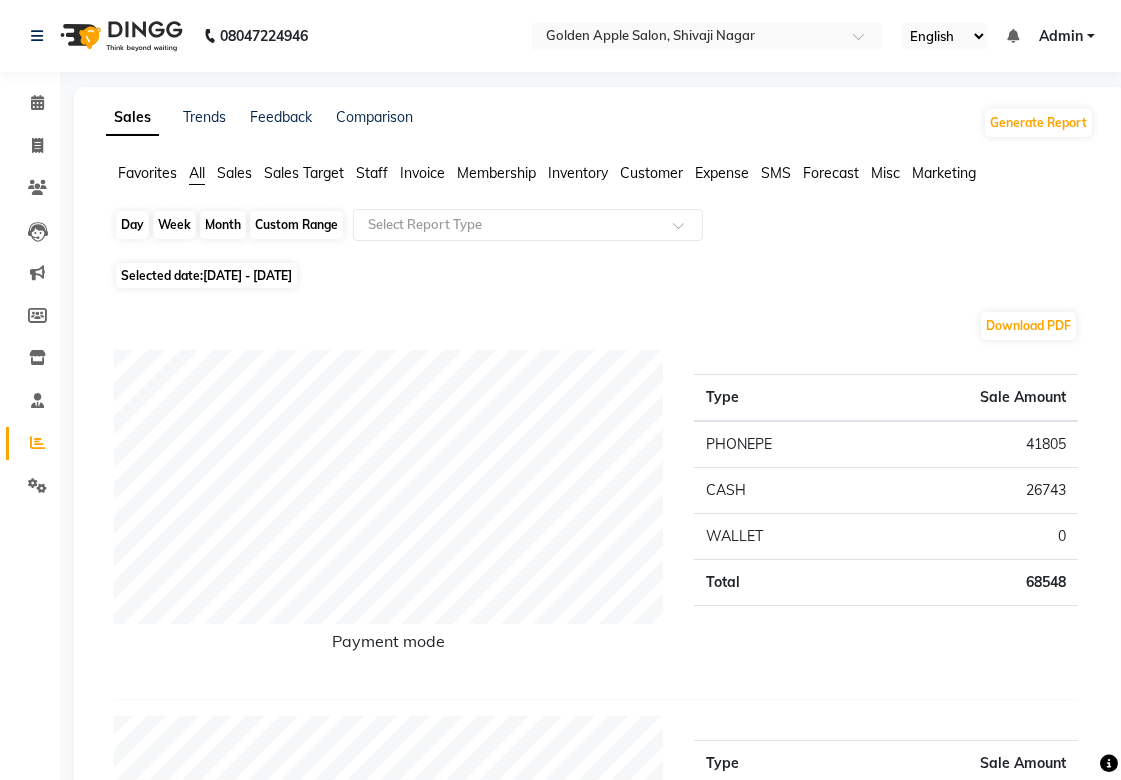 click on "Month" 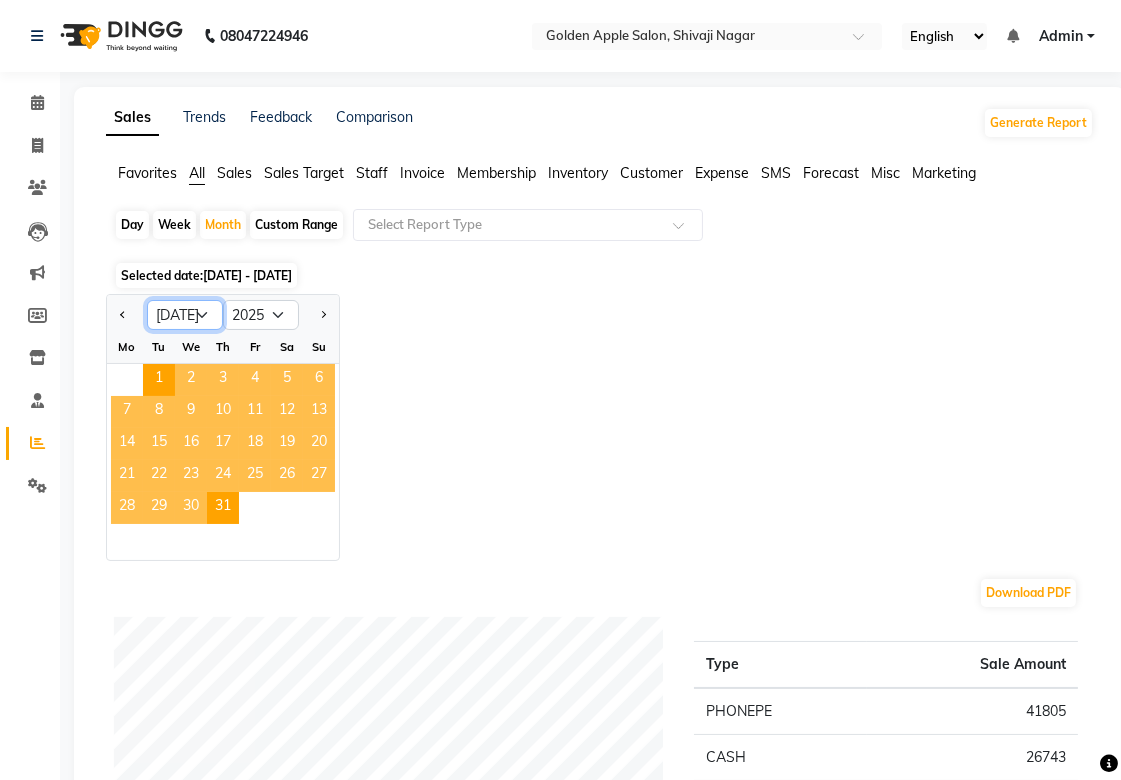 click on "Jan Feb Mar Apr May Jun [DATE] Aug Sep Oct Nov Dec" 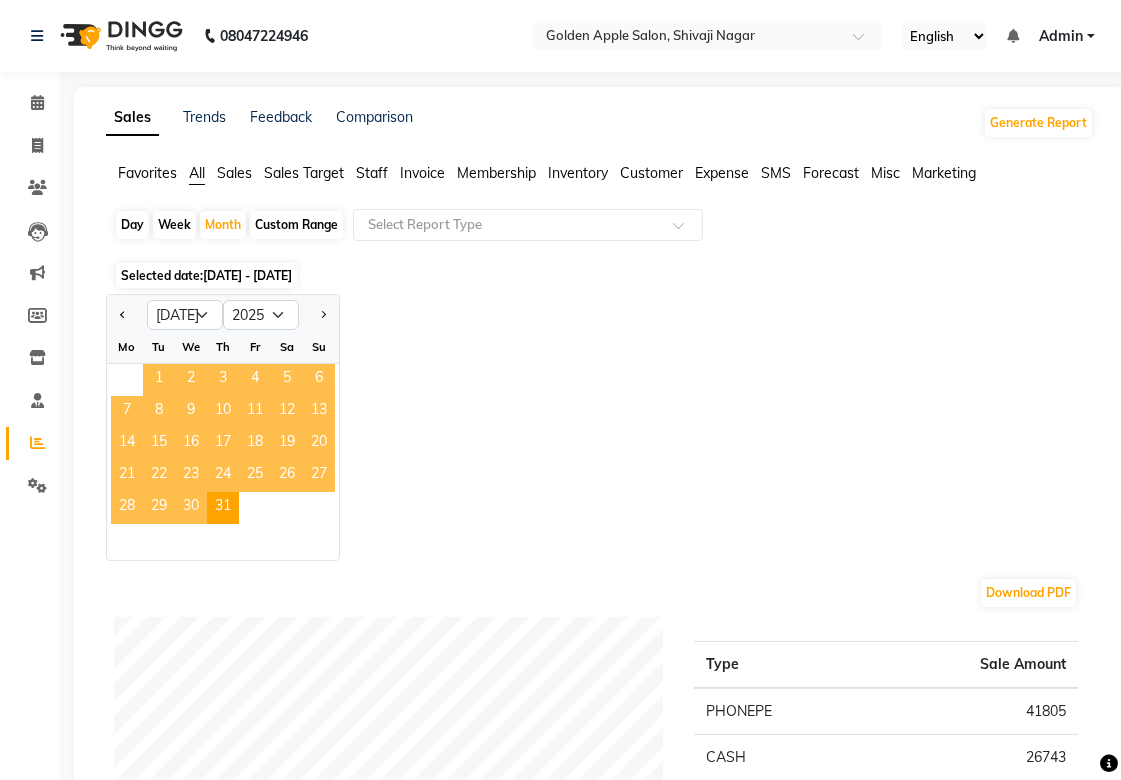 click on "1" 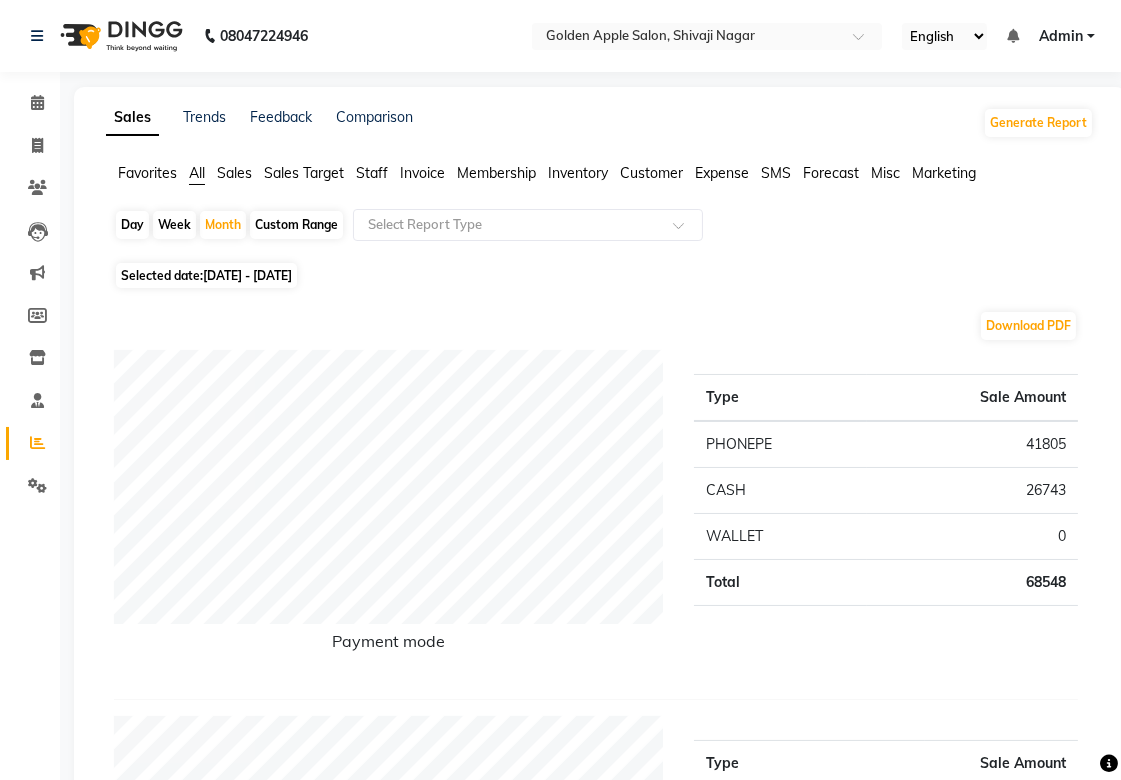 click on "Custom Range" 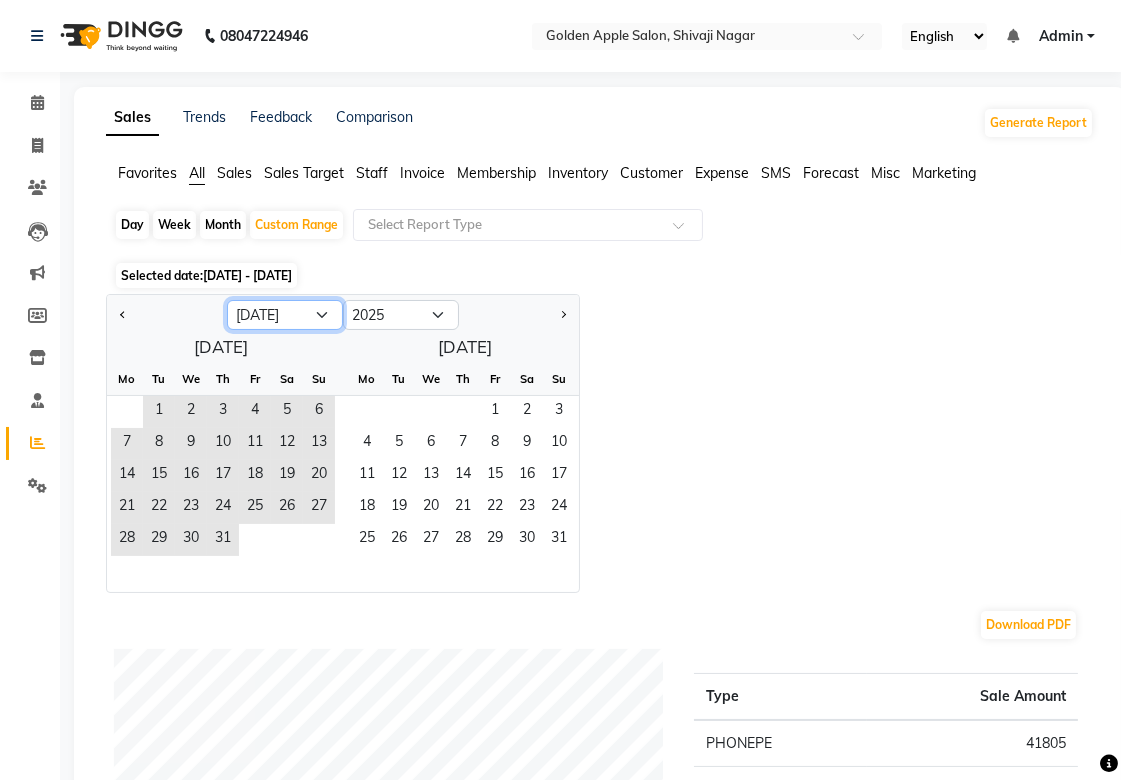 click on "Jan Feb Mar Apr May Jun [DATE] Aug Sep Oct Nov Dec" 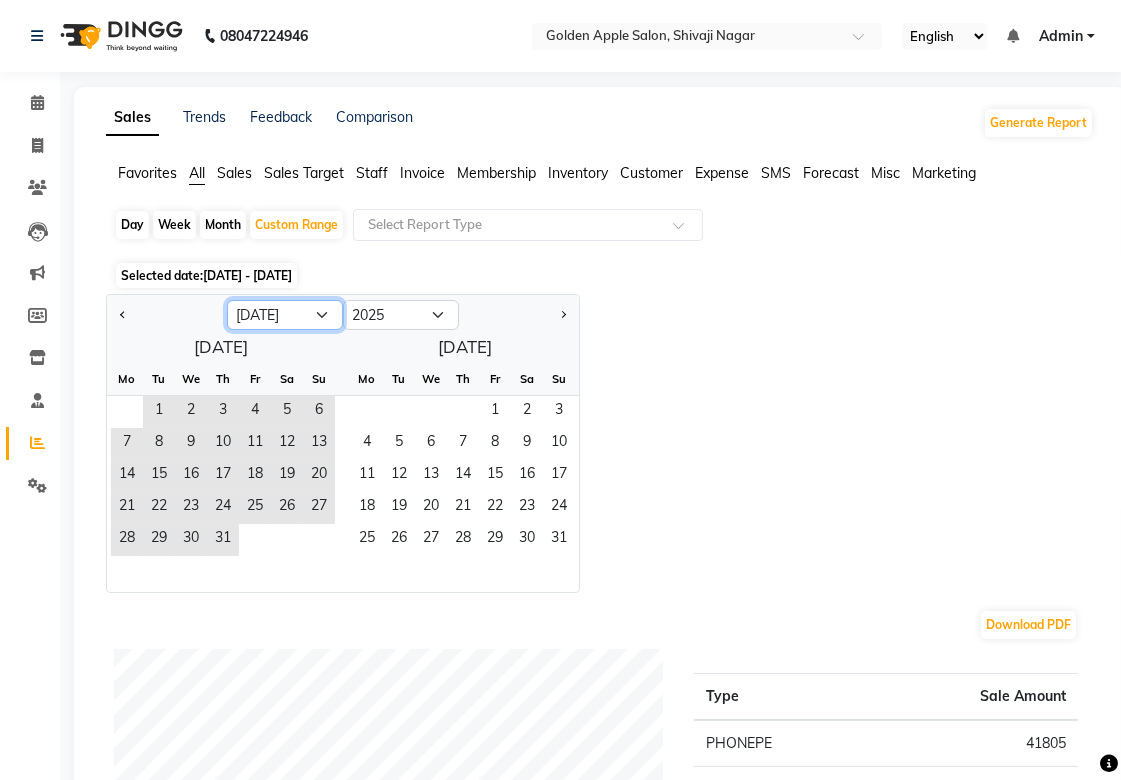 click on "Jan Feb Mar Apr May Jun [DATE] Aug Sep Oct Nov Dec" 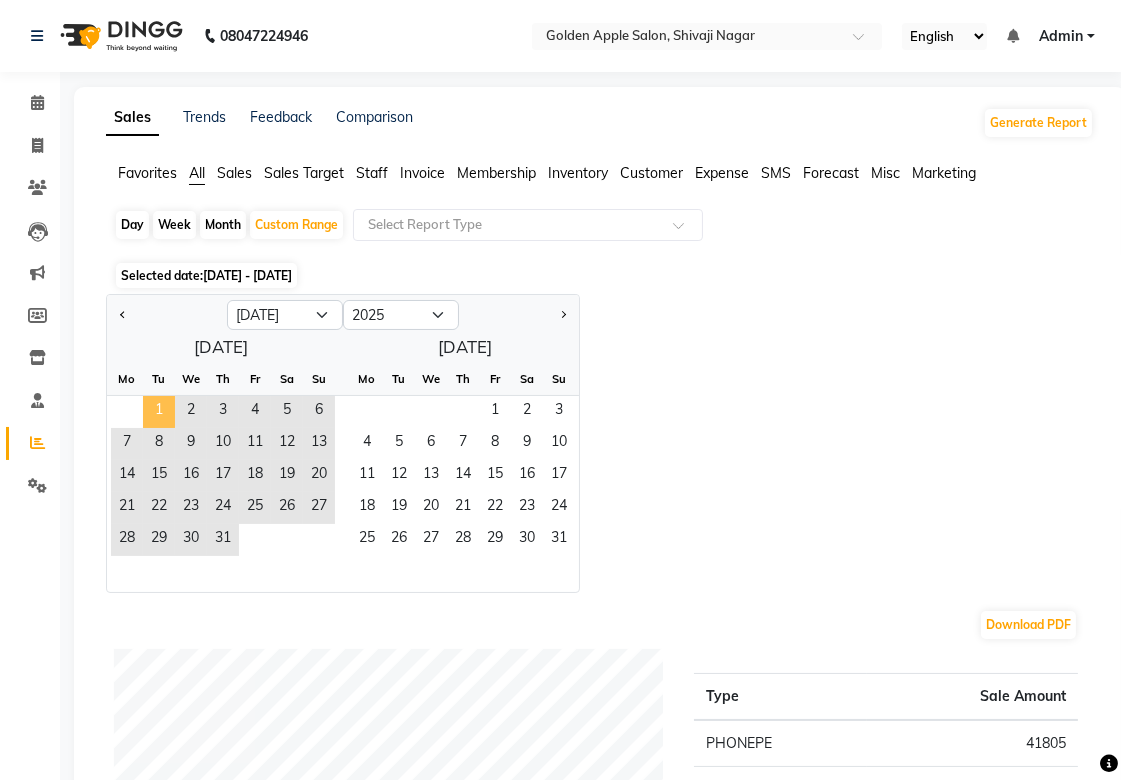 click on "1" 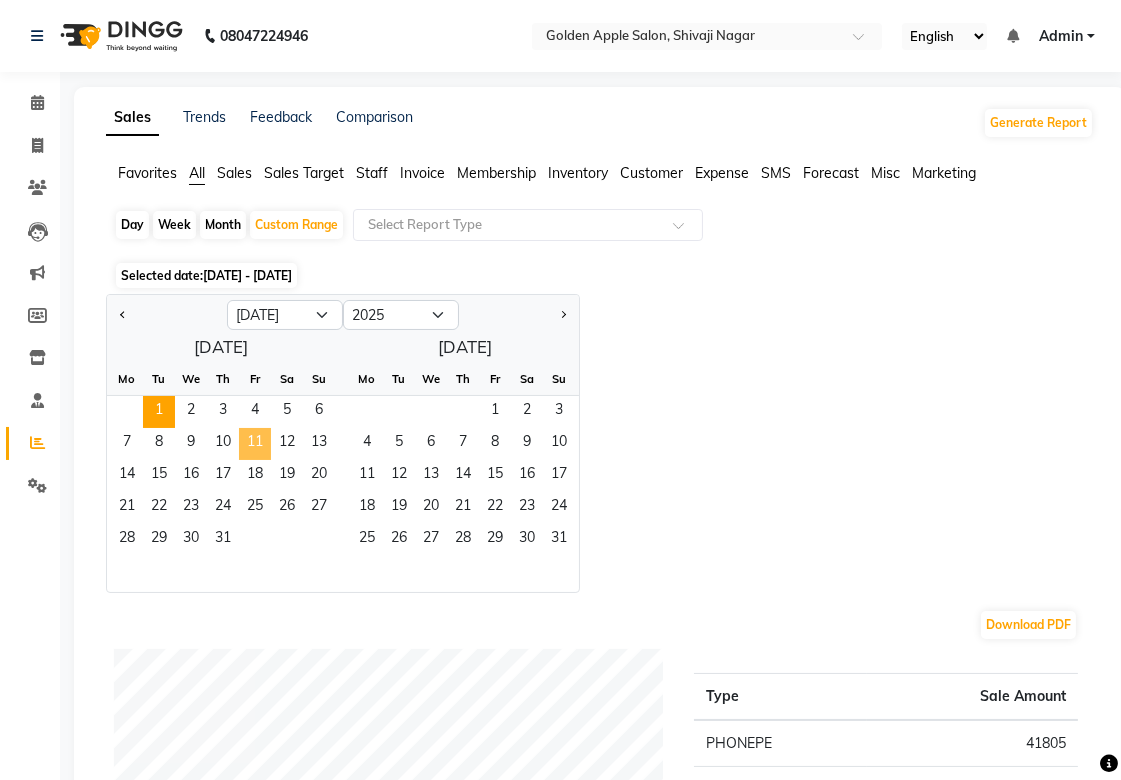 click on "11" 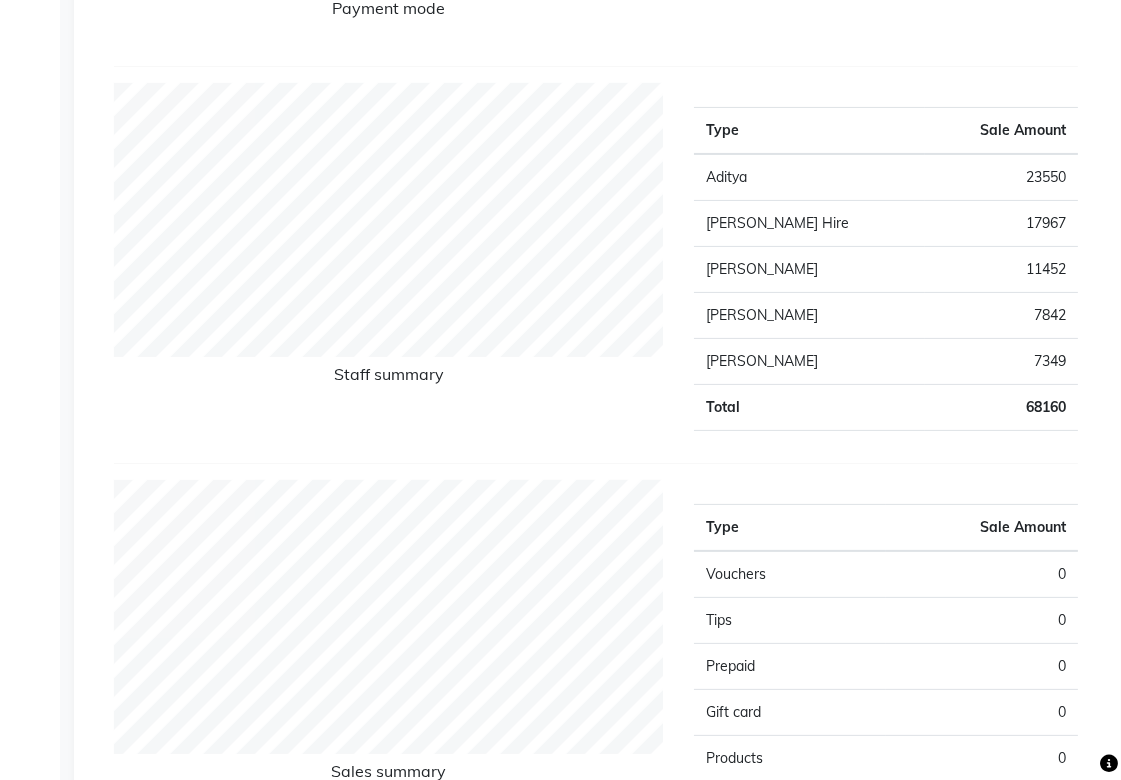 scroll, scrollTop: 471, scrollLeft: 0, axis: vertical 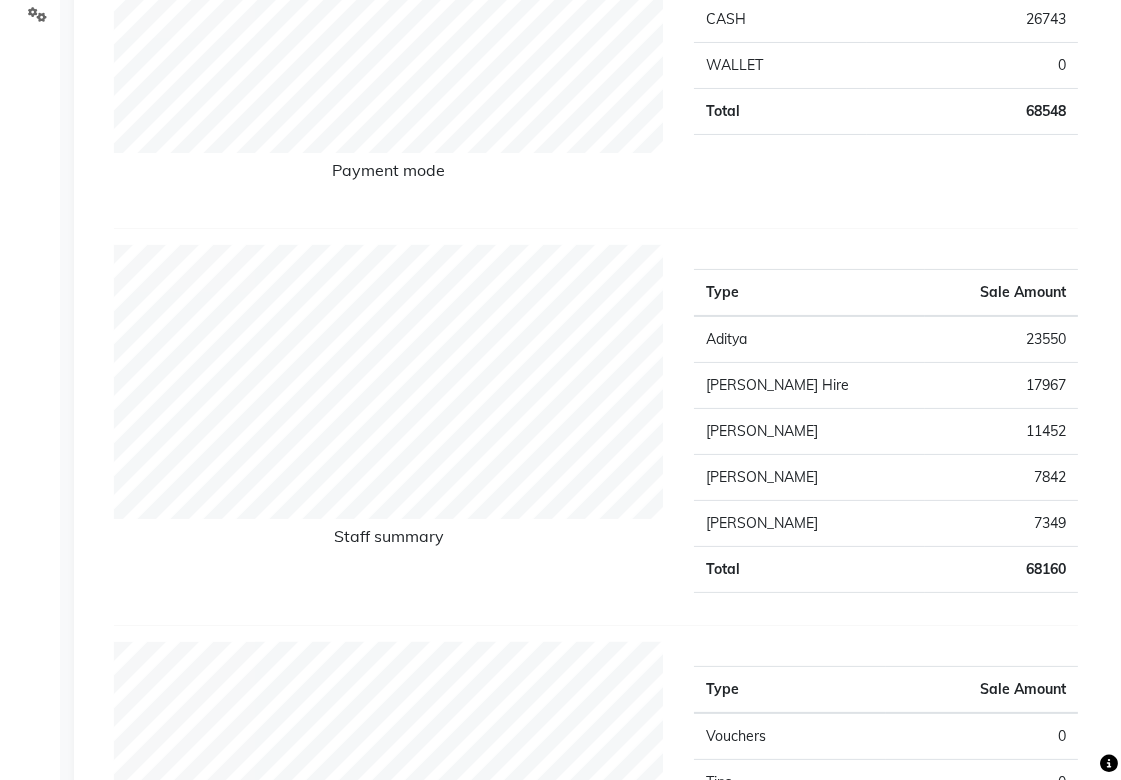 click on "[PERSON_NAME] Hire" 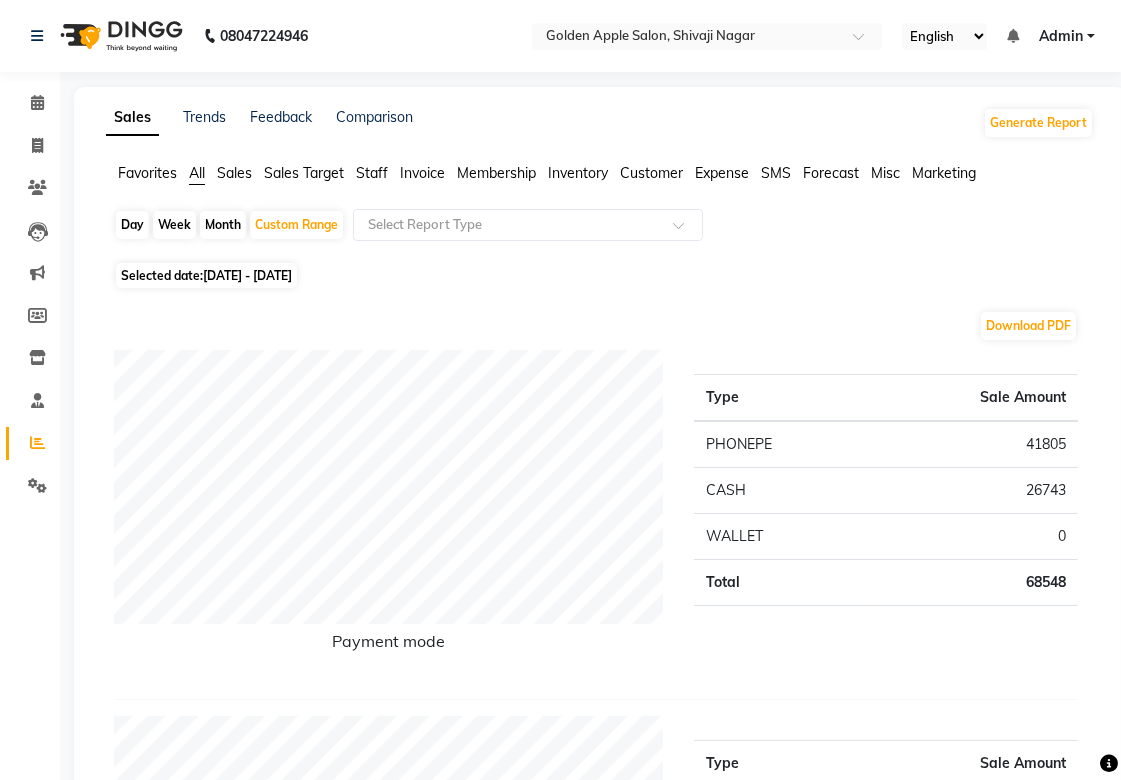 click on "Staff" 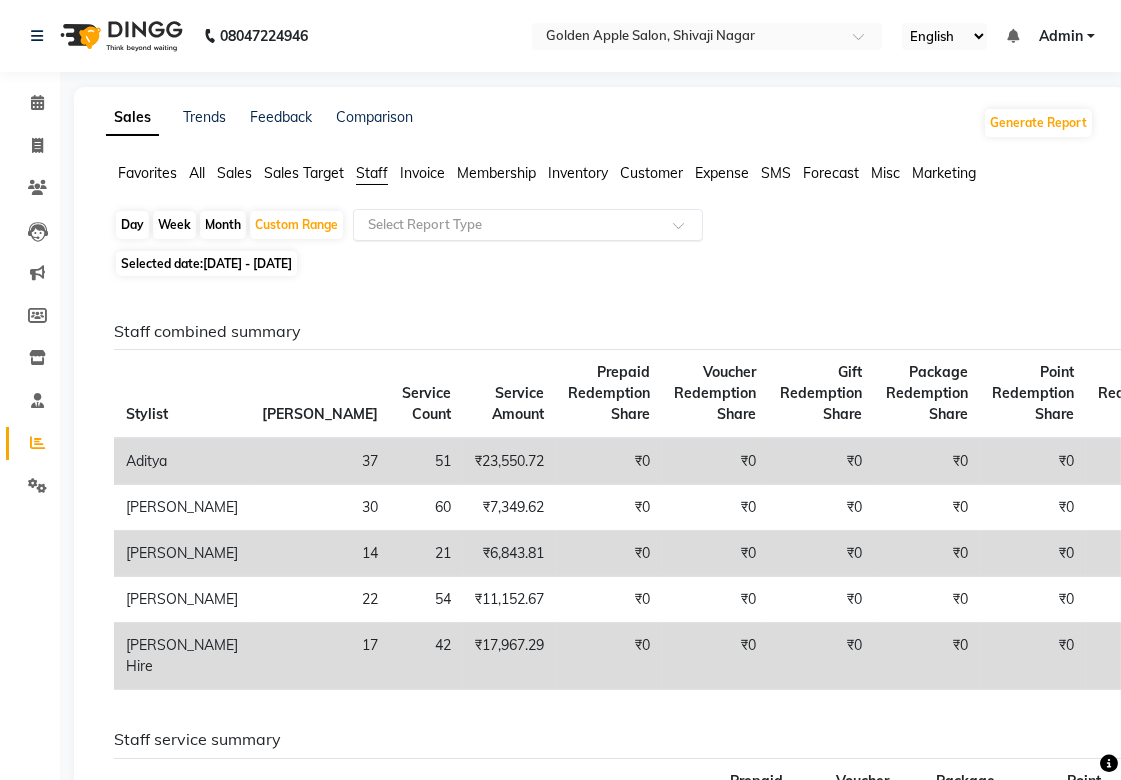click 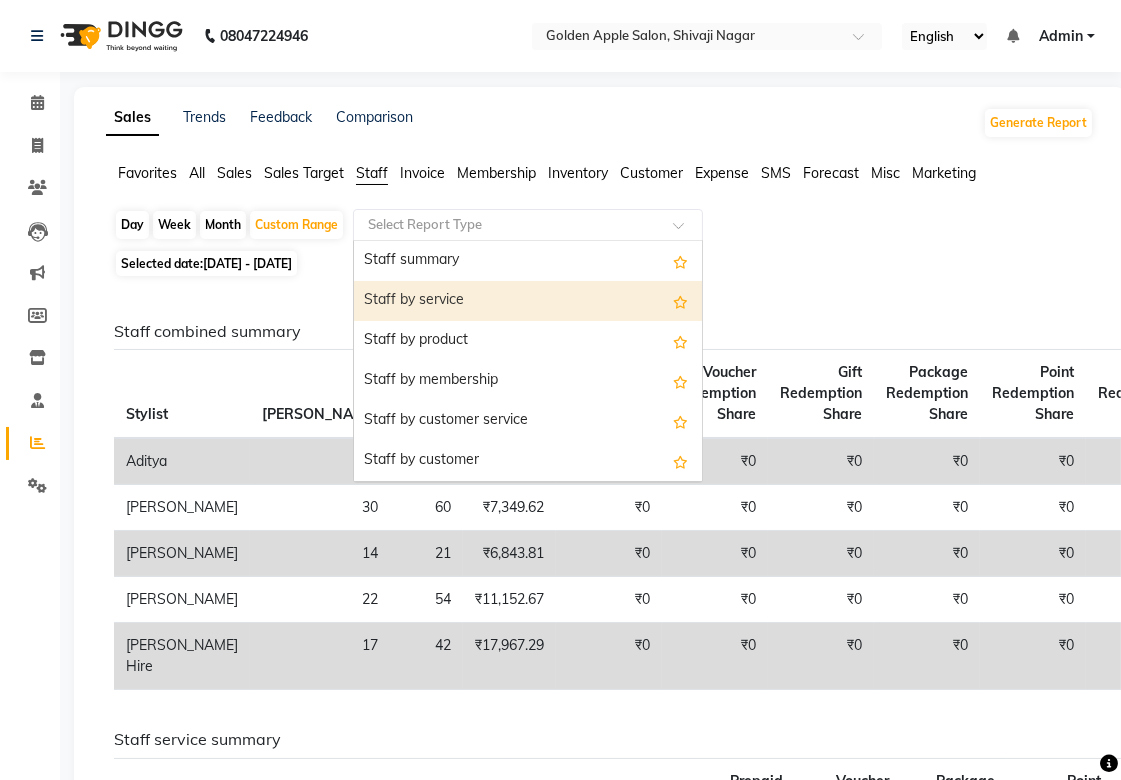 click on "Staff by service" at bounding box center (528, 301) 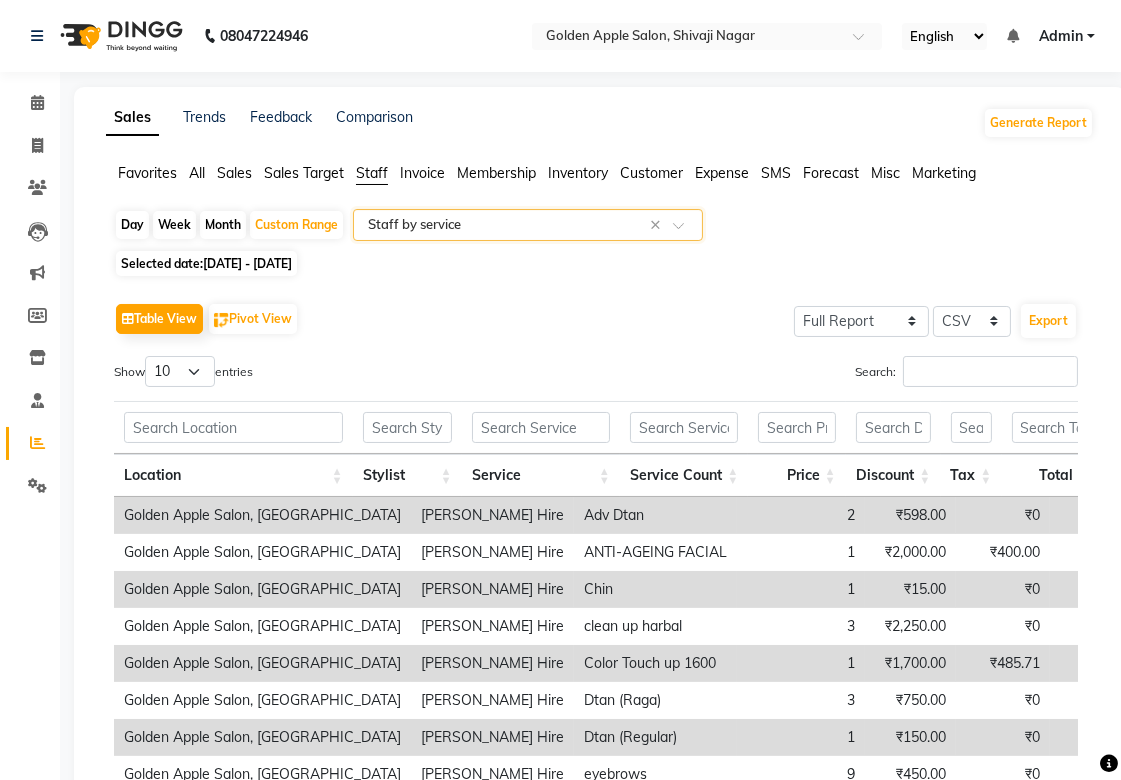 click on "Month" 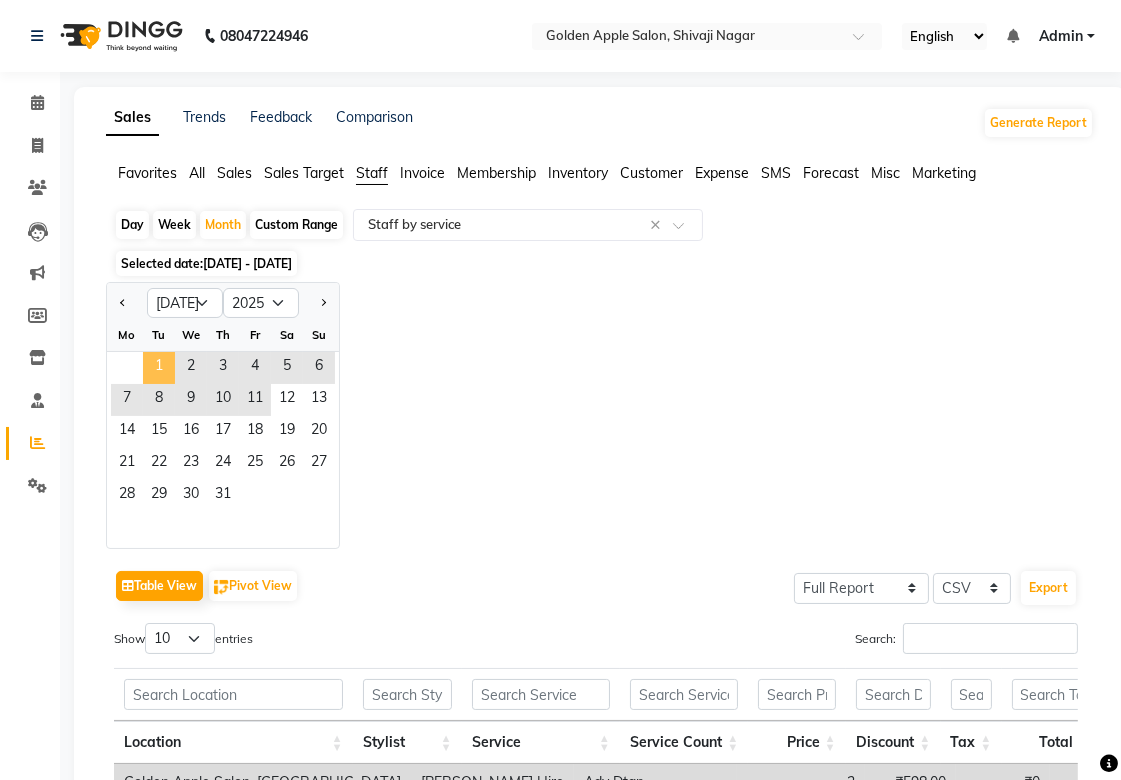 click on "1" 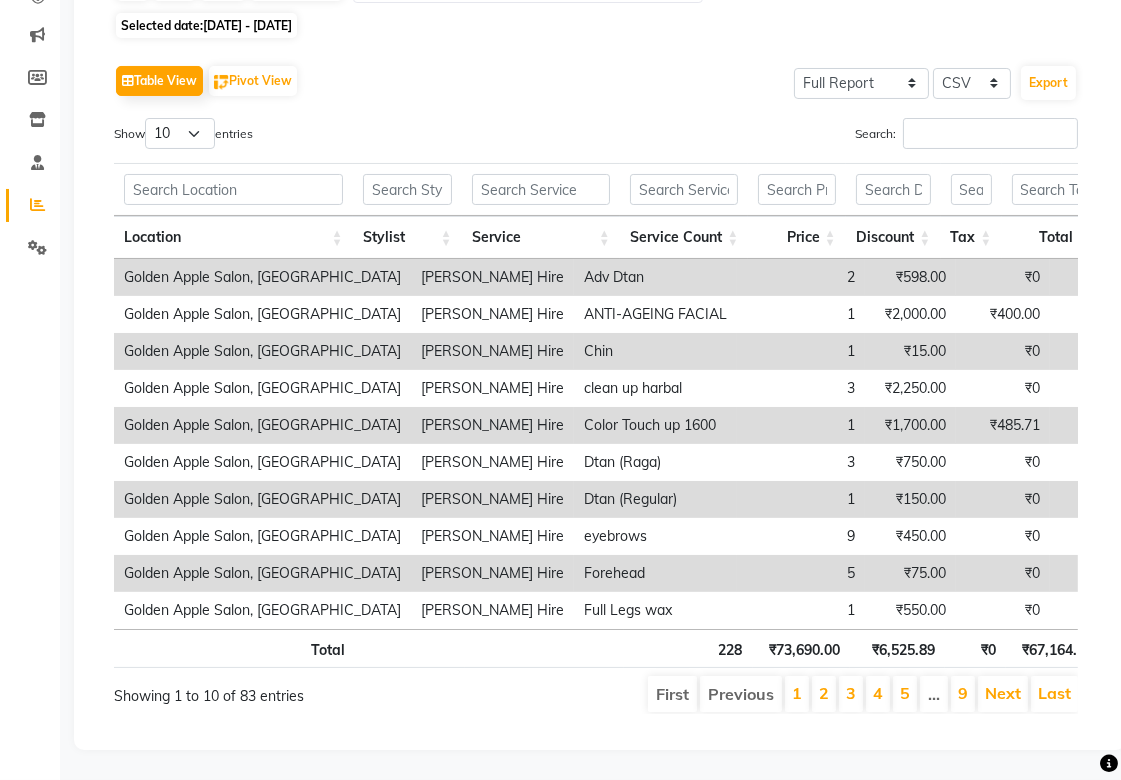 scroll, scrollTop: 272, scrollLeft: 0, axis: vertical 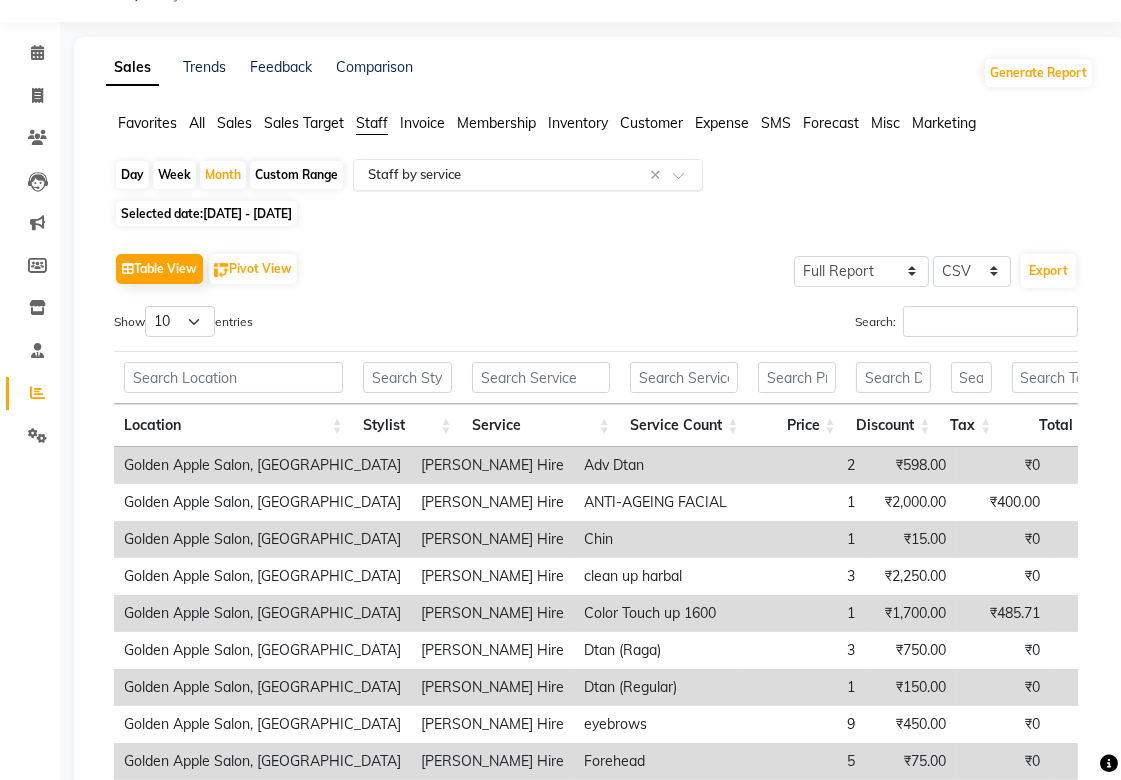 click 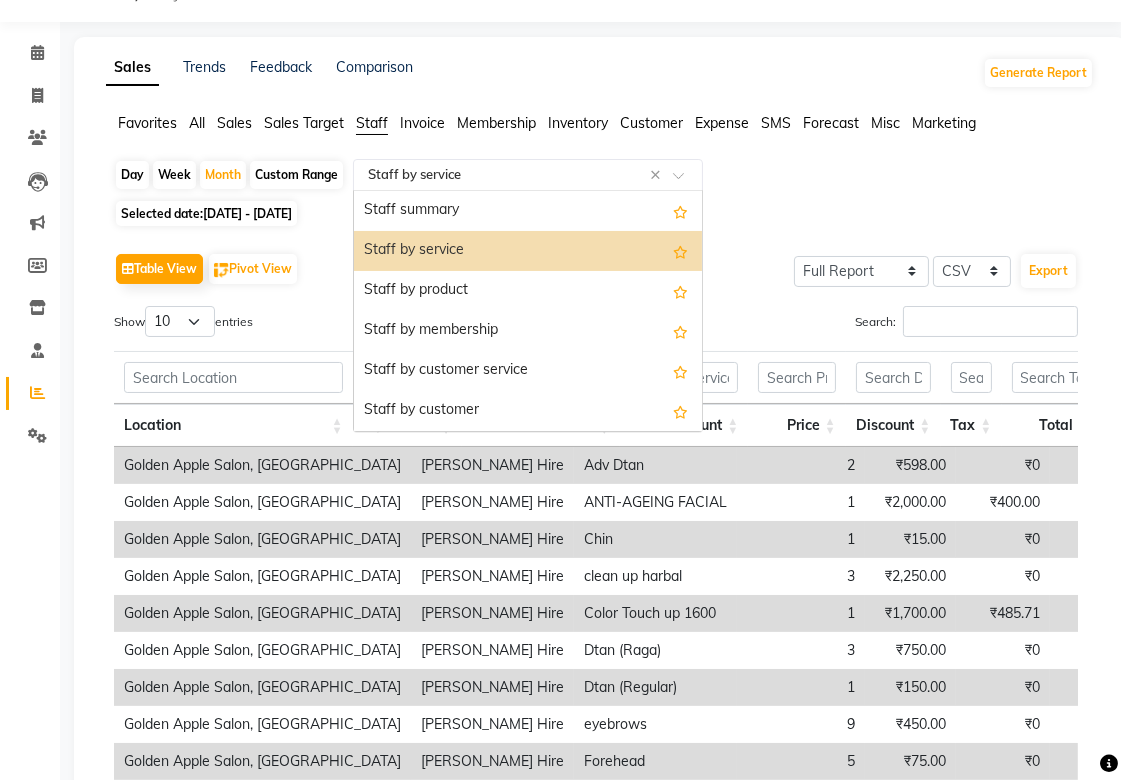 click on "Staff by service" at bounding box center [528, 251] 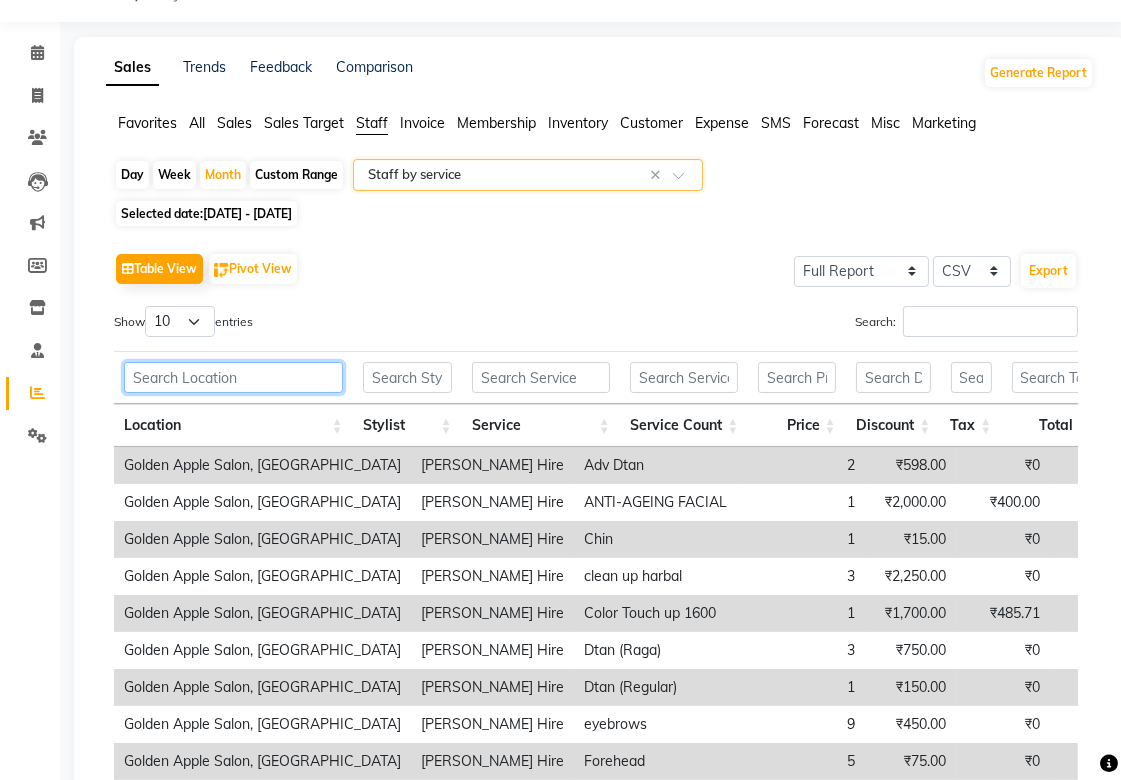 click at bounding box center [233, 377] 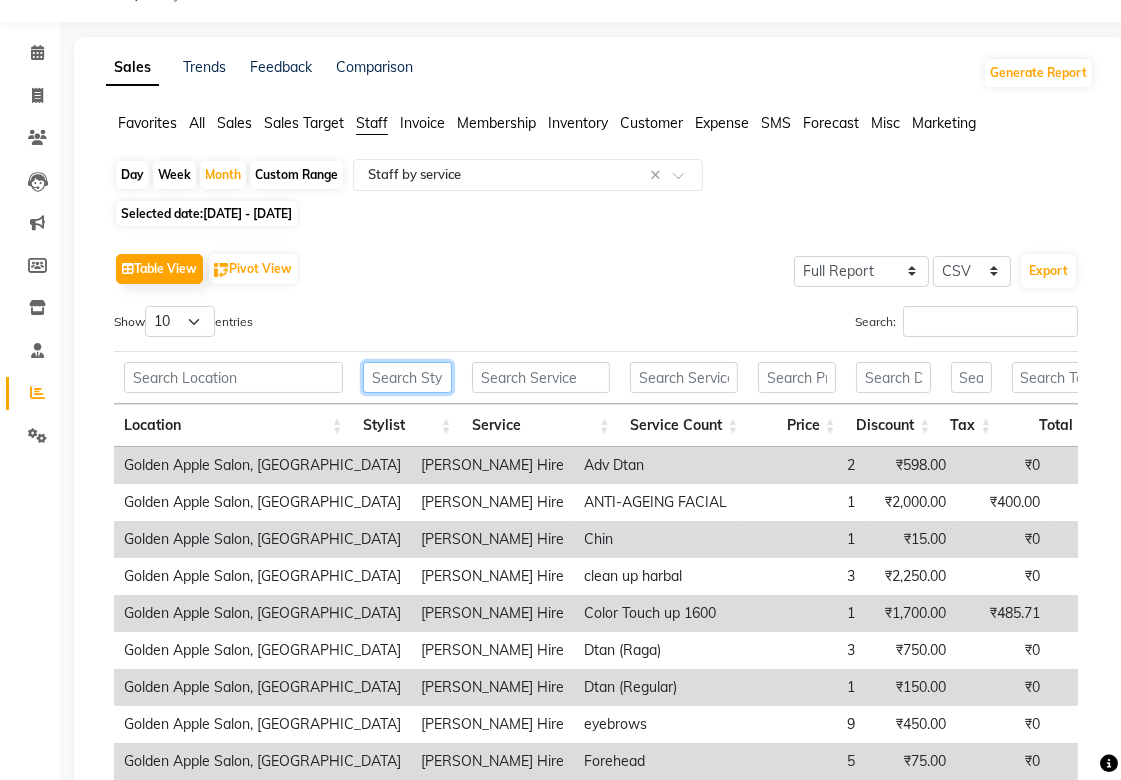 click at bounding box center [407, 377] 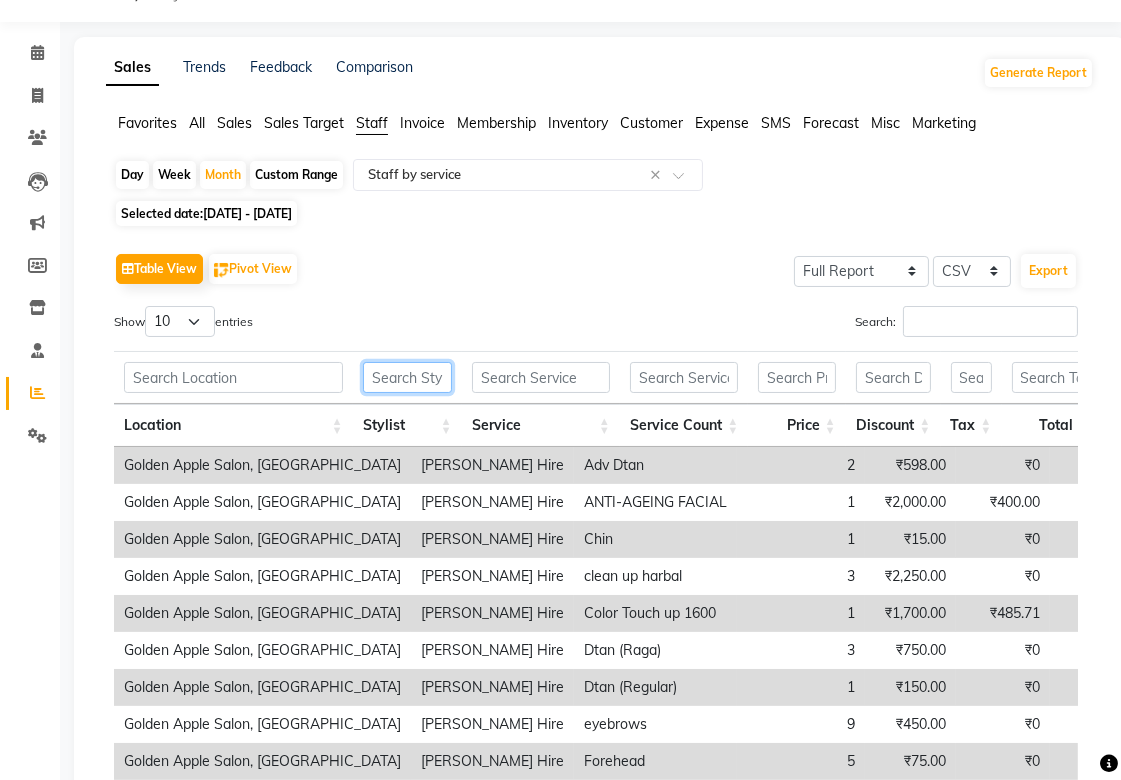 click at bounding box center (407, 377) 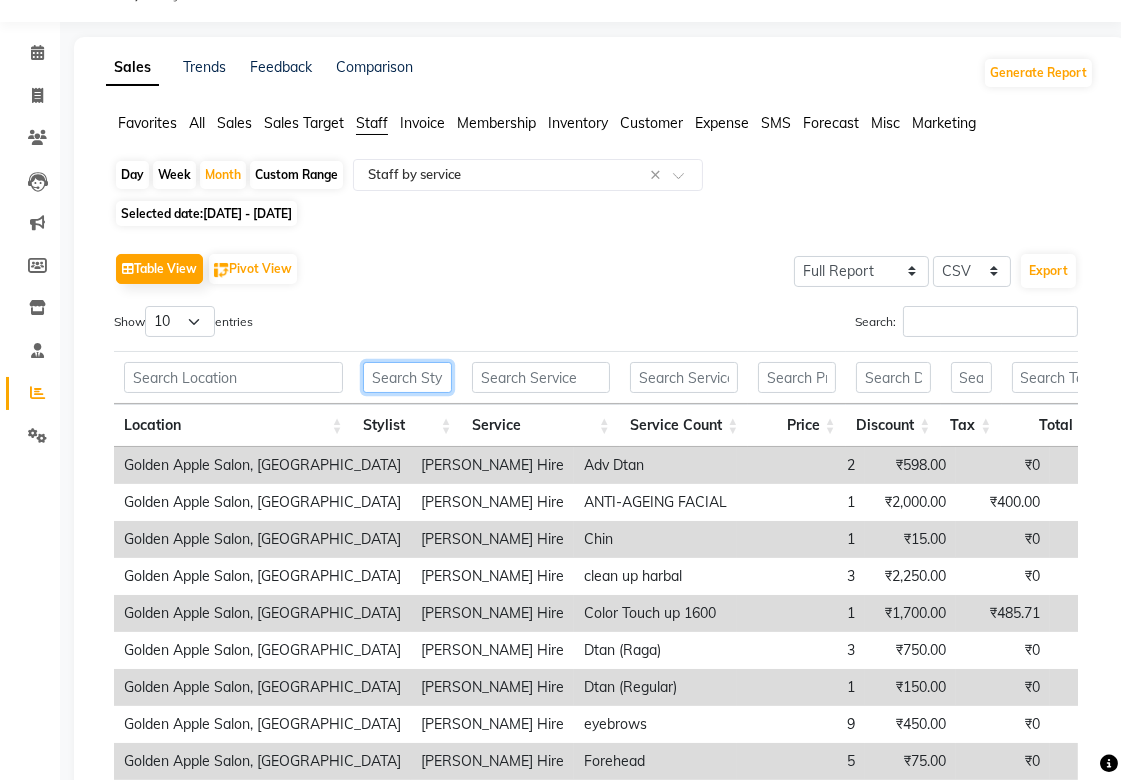 type on "s" 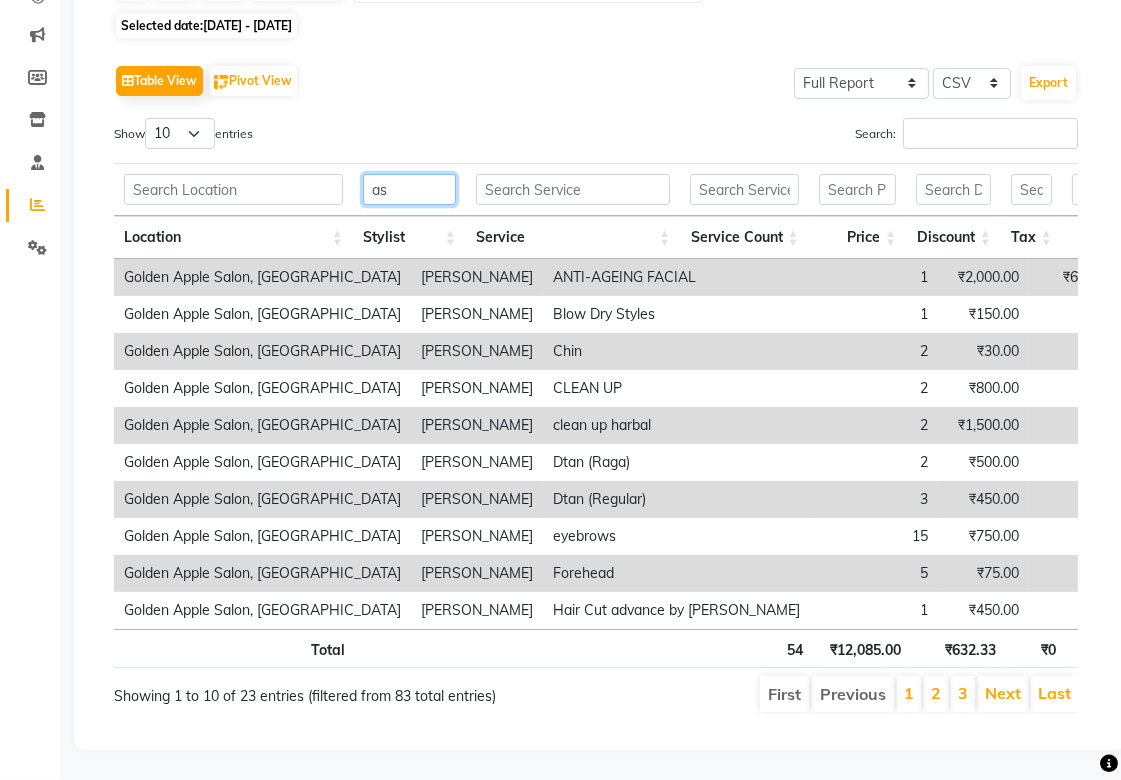 type on "as" 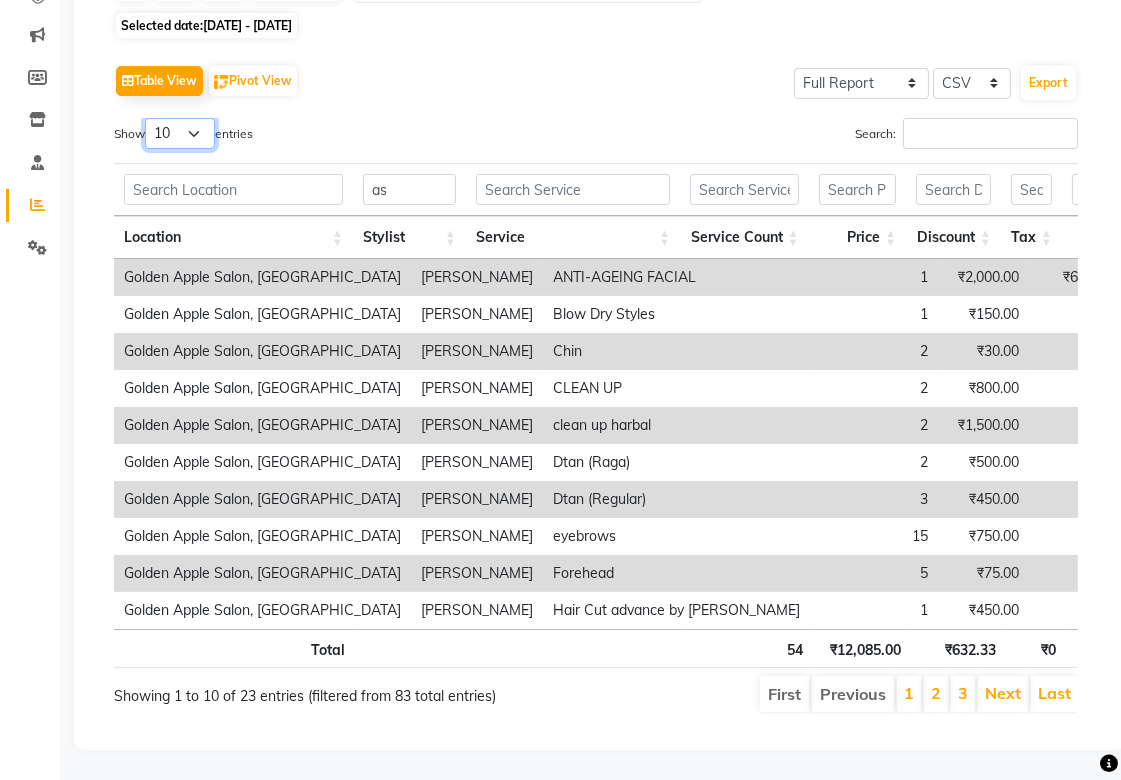 click on "10 25 50 100" at bounding box center [180, 133] 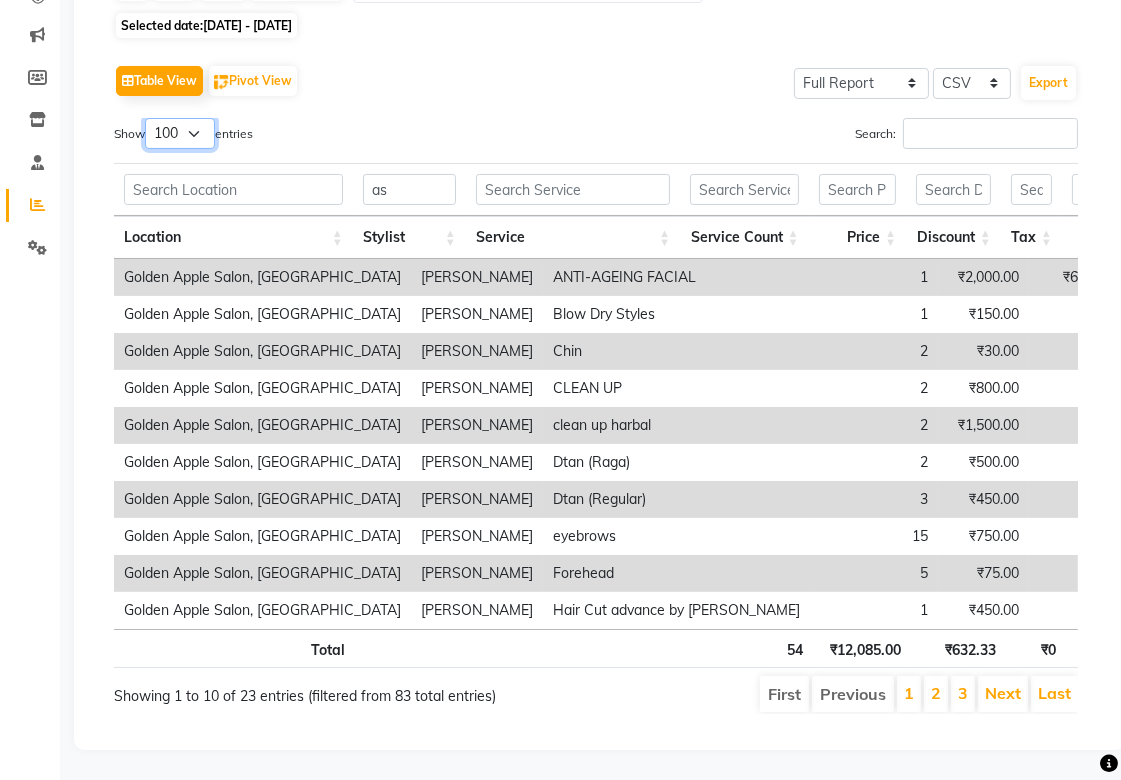 click on "10 25 50 100" at bounding box center (180, 133) 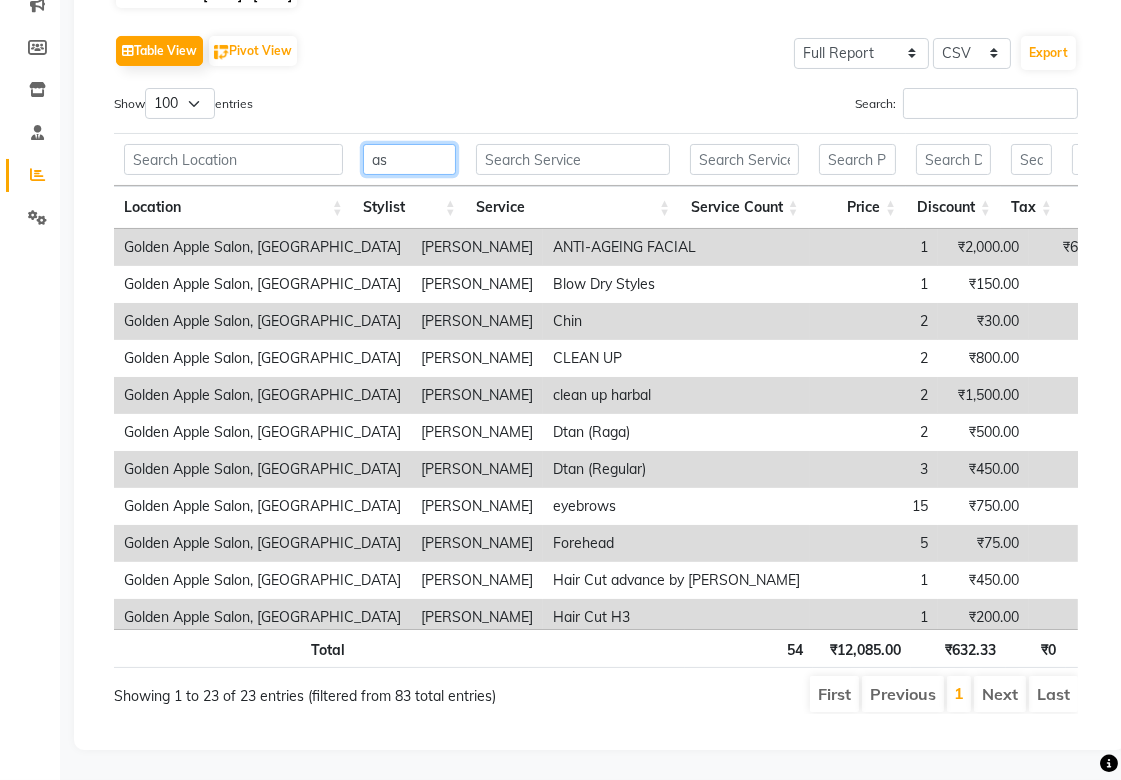 drag, startPoint x: 406, startPoint y: 146, endPoint x: 340, endPoint y: 152, distance: 66.27216 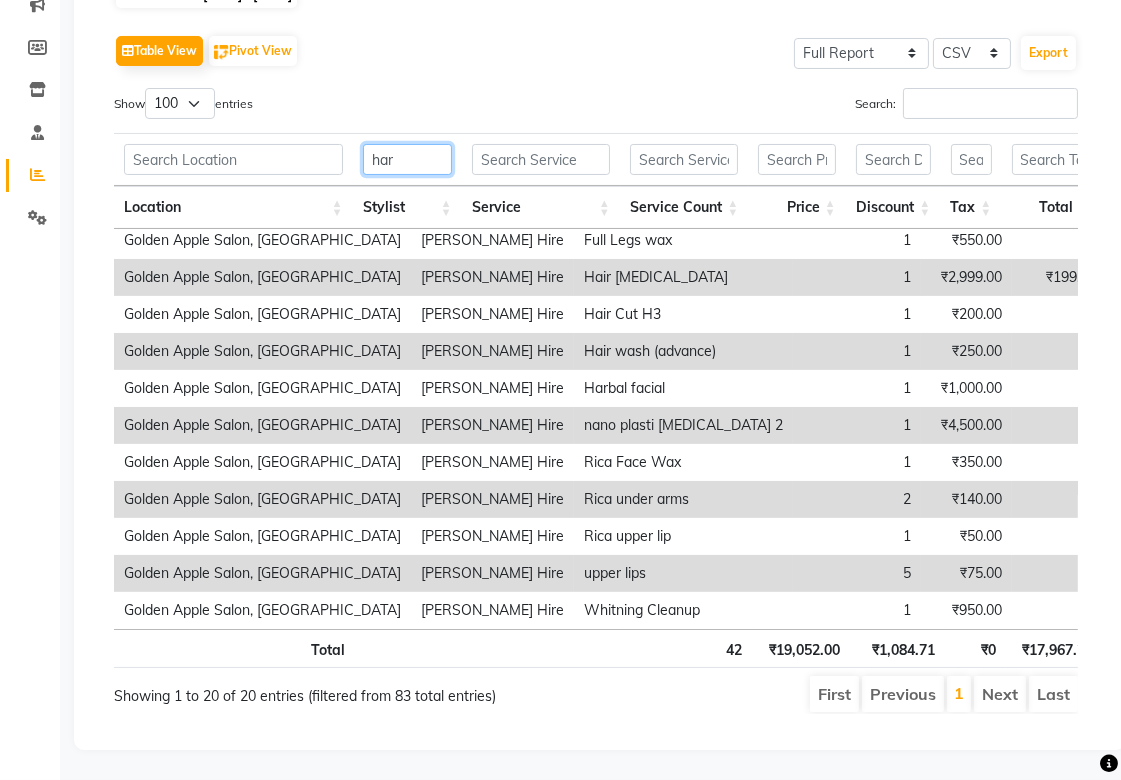 scroll, scrollTop: 355, scrollLeft: 0, axis: vertical 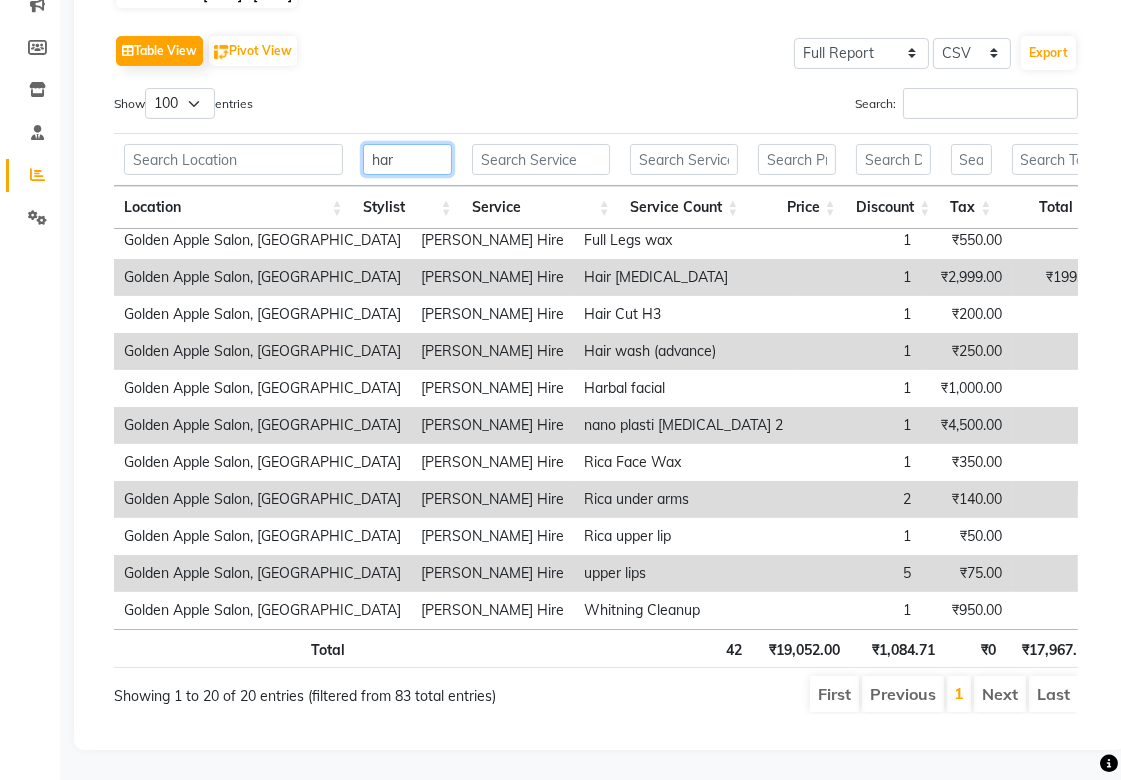 type on "har" 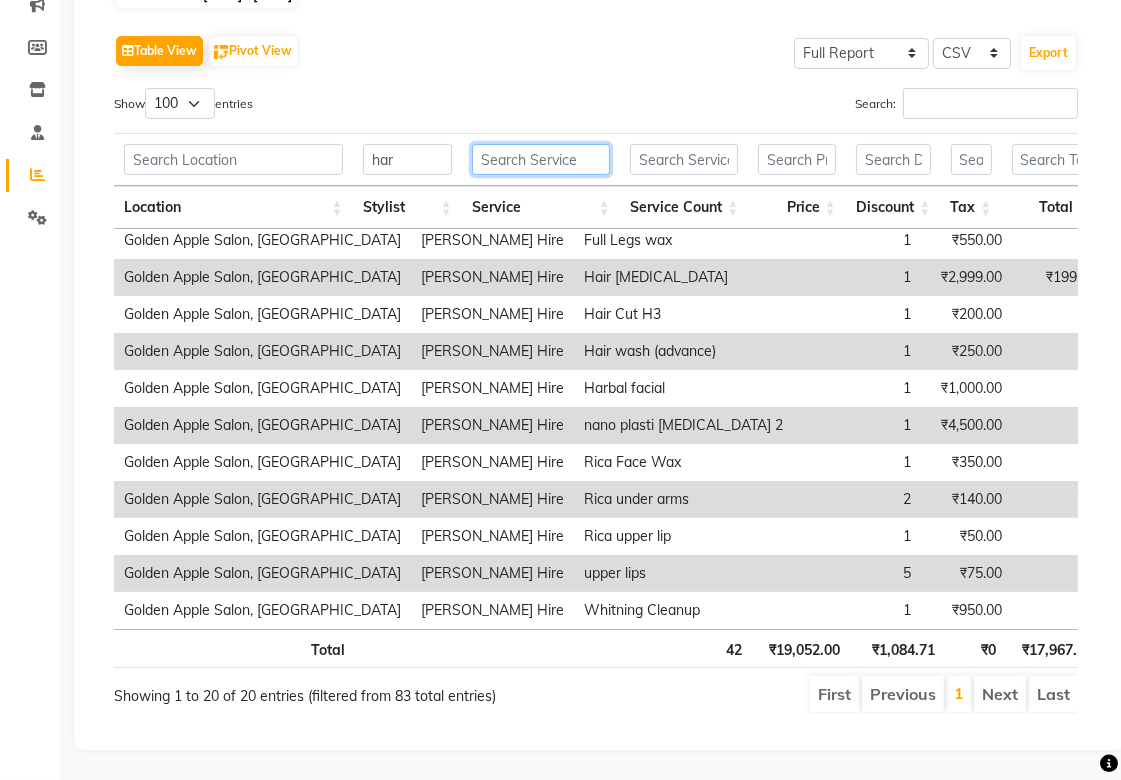 click at bounding box center (541, 159) 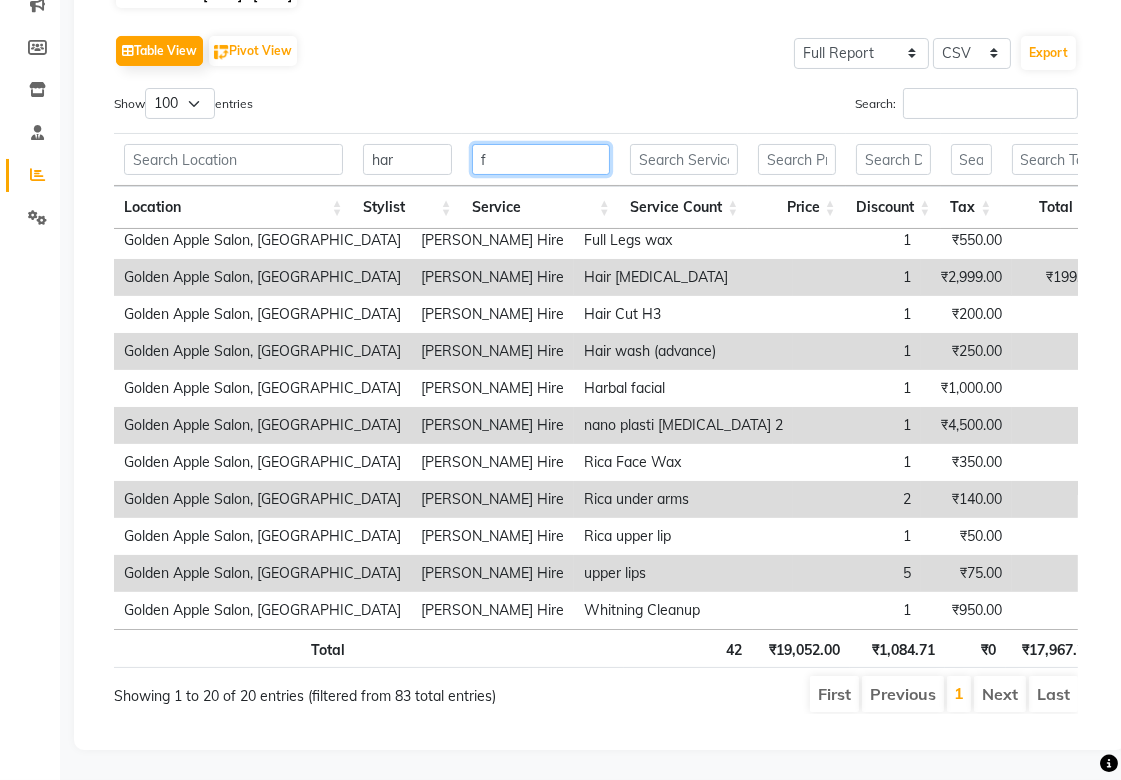 scroll, scrollTop: 0, scrollLeft: 0, axis: both 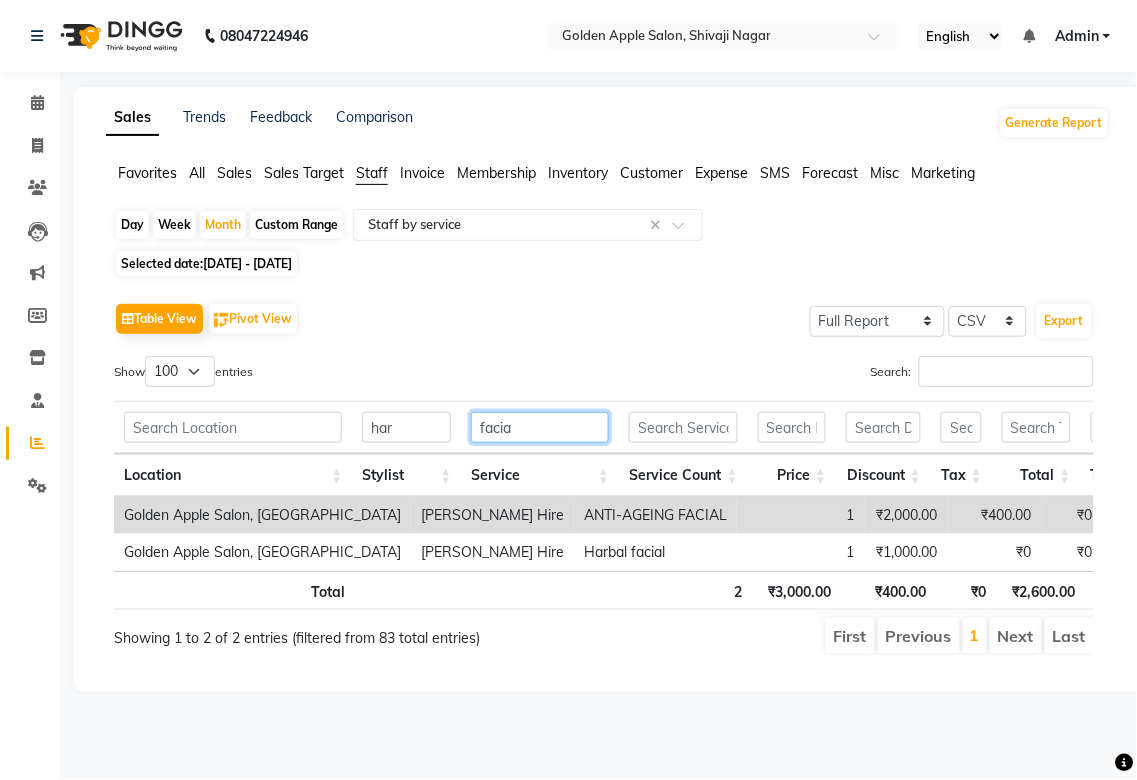 click on "facia" at bounding box center (540, 427) 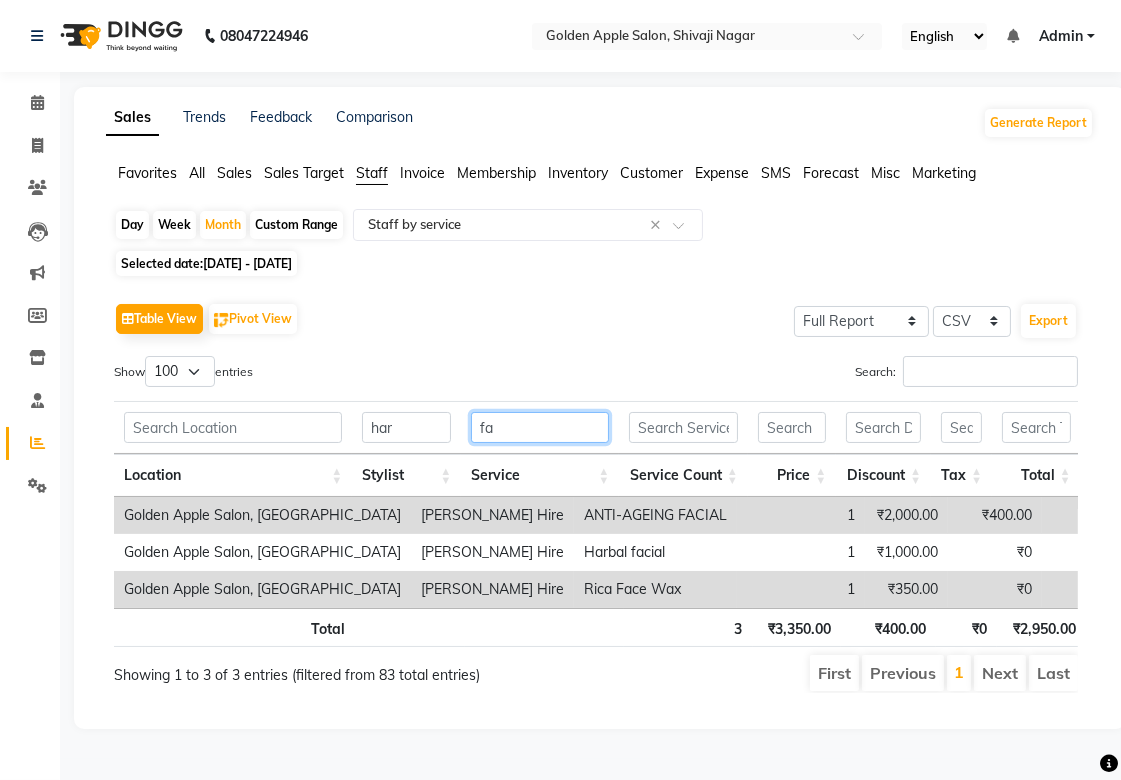 type on "f" 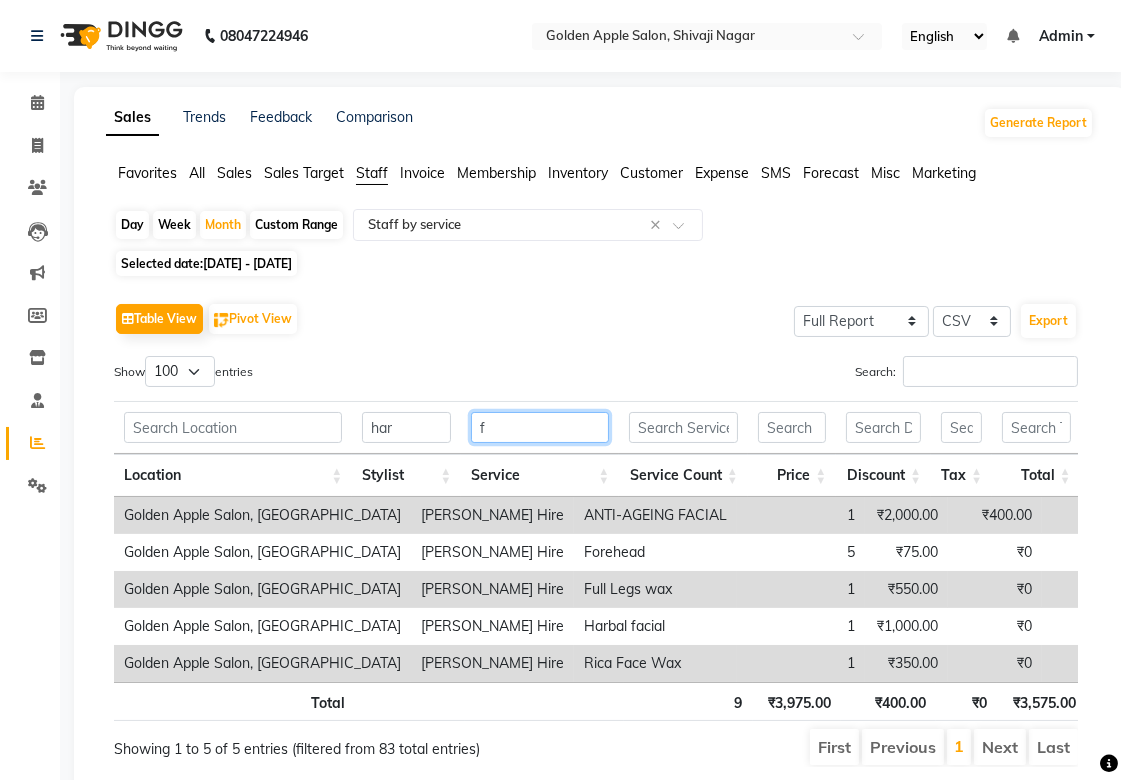 type 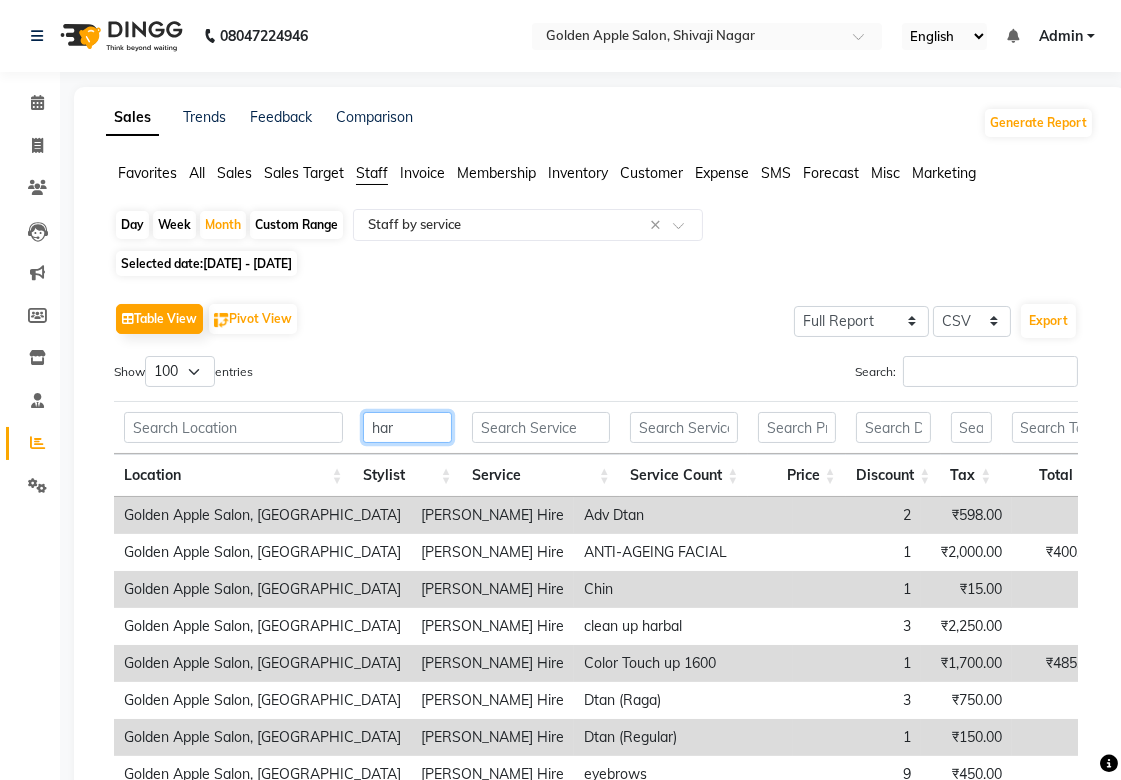 drag, startPoint x: 396, startPoint y: 421, endPoint x: 355, endPoint y: 425, distance: 41.19466 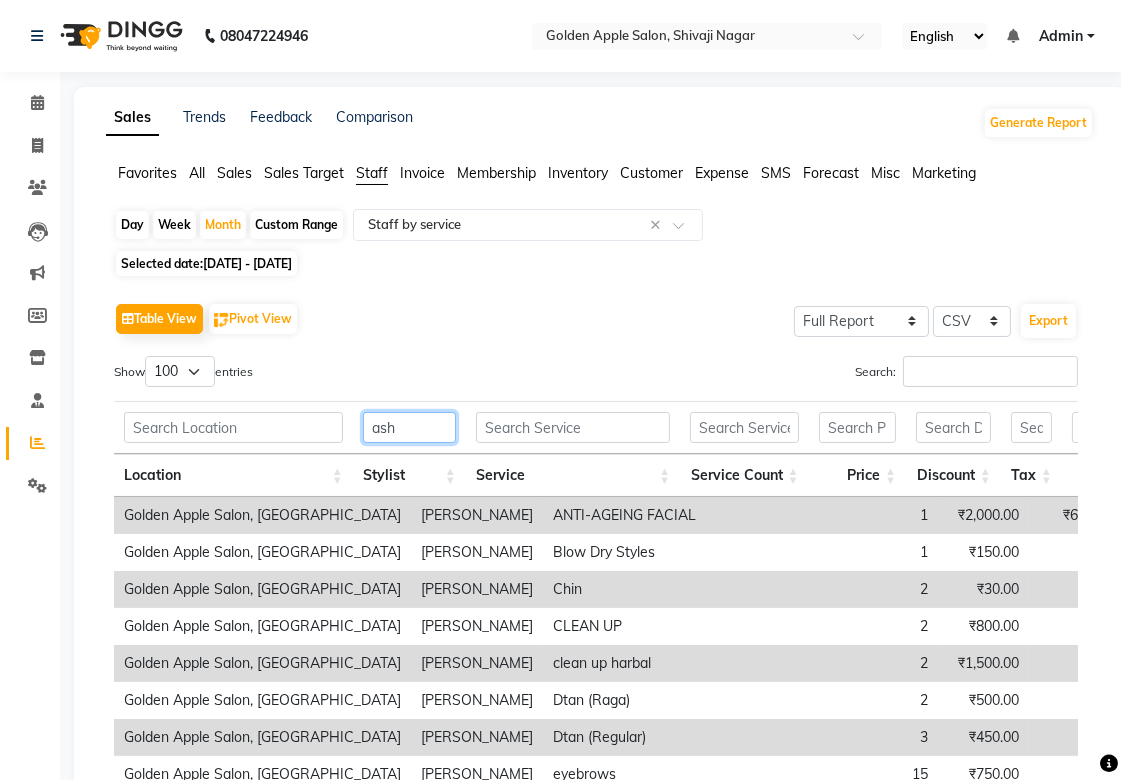 type on "ash" 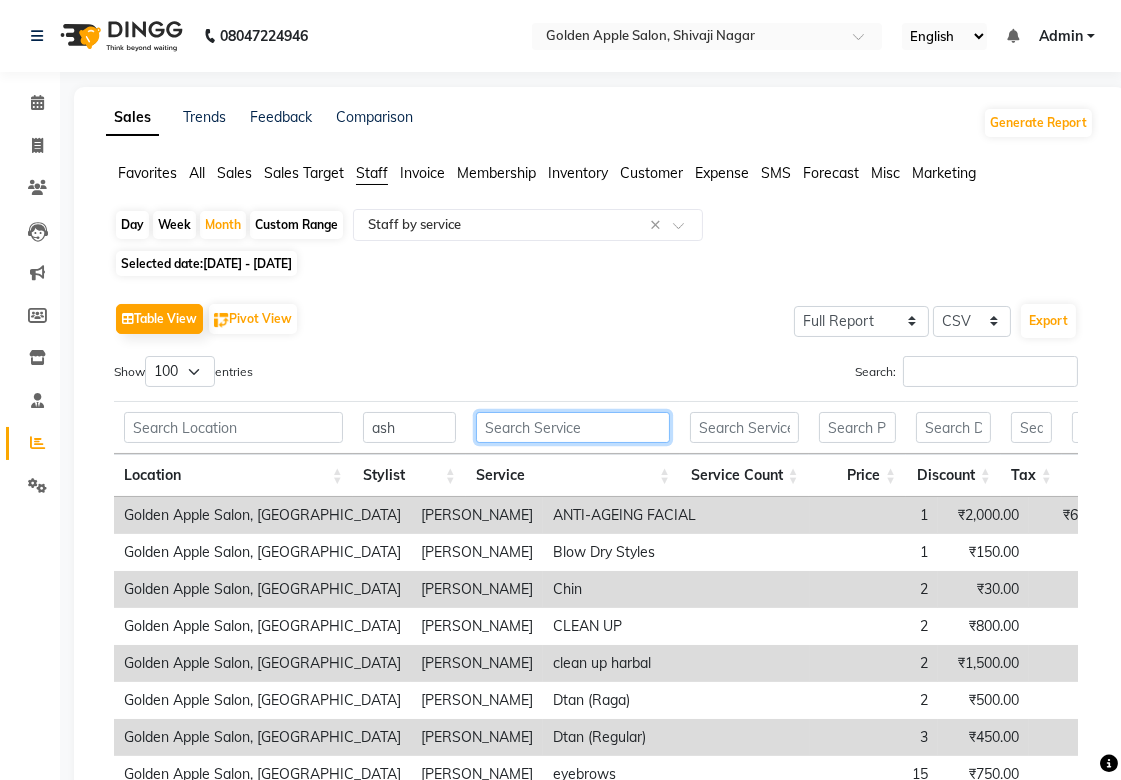 click at bounding box center [573, 427] 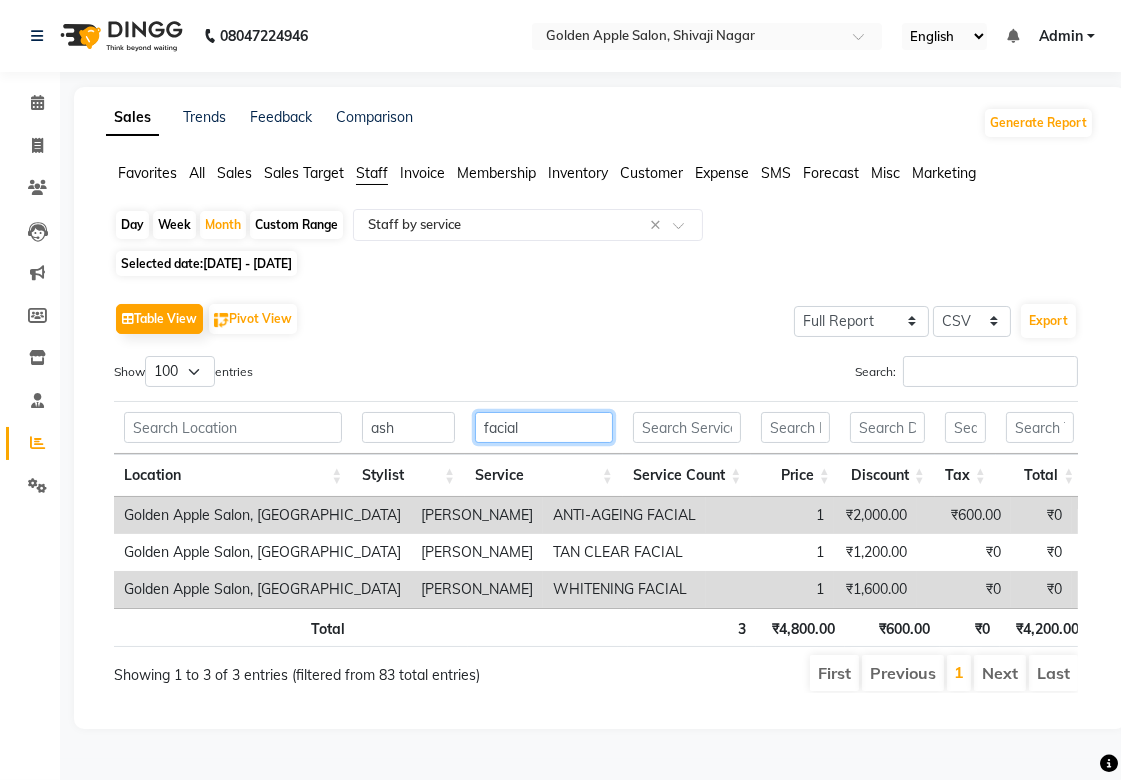 type on "facial" 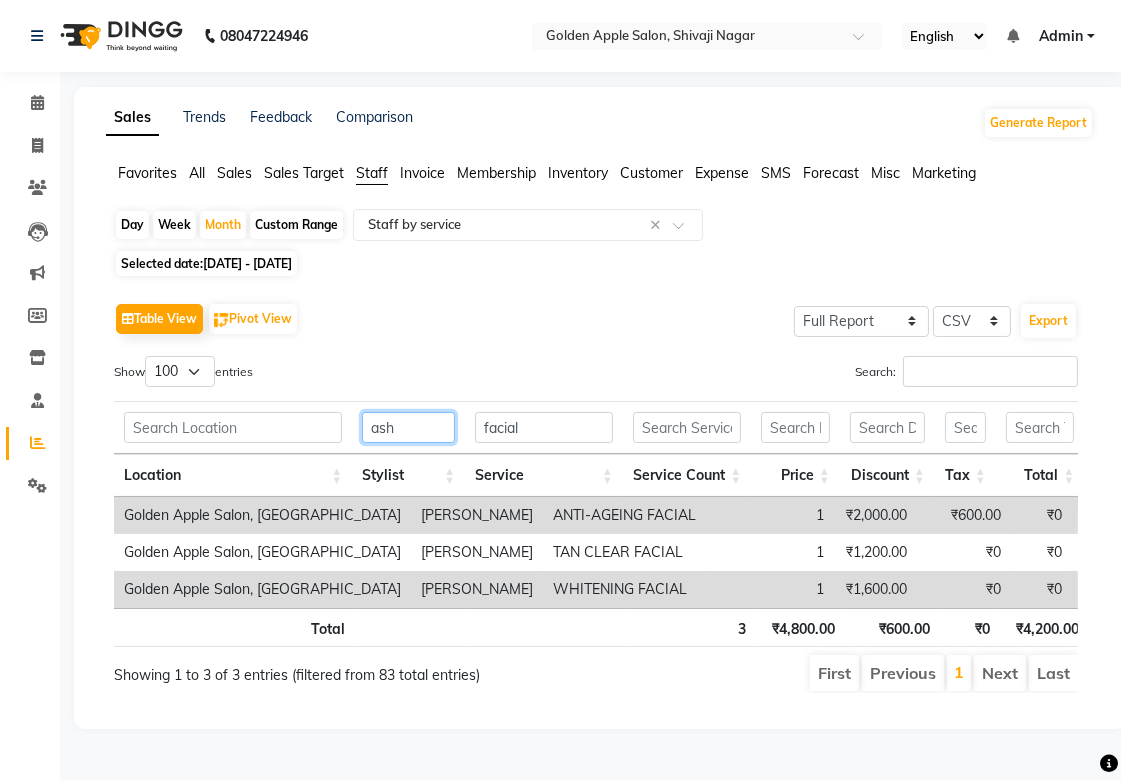 drag, startPoint x: 436, startPoint y: 432, endPoint x: 320, endPoint y: 432, distance: 116 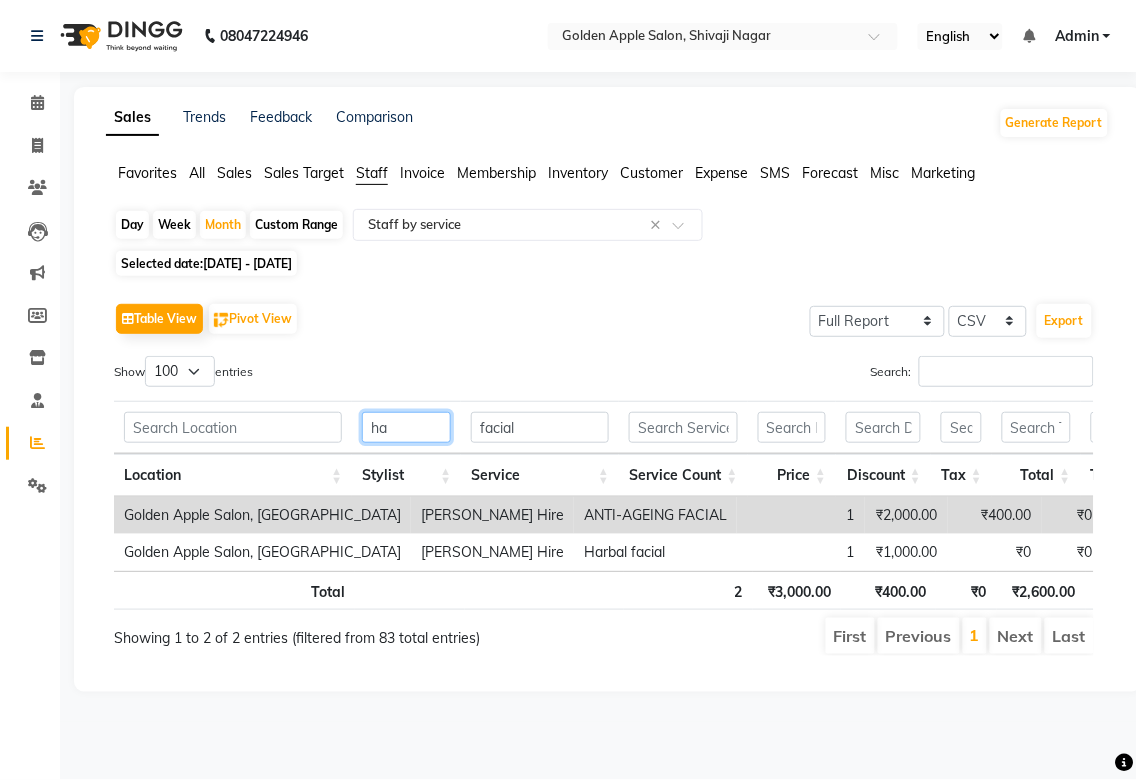 type on "har" 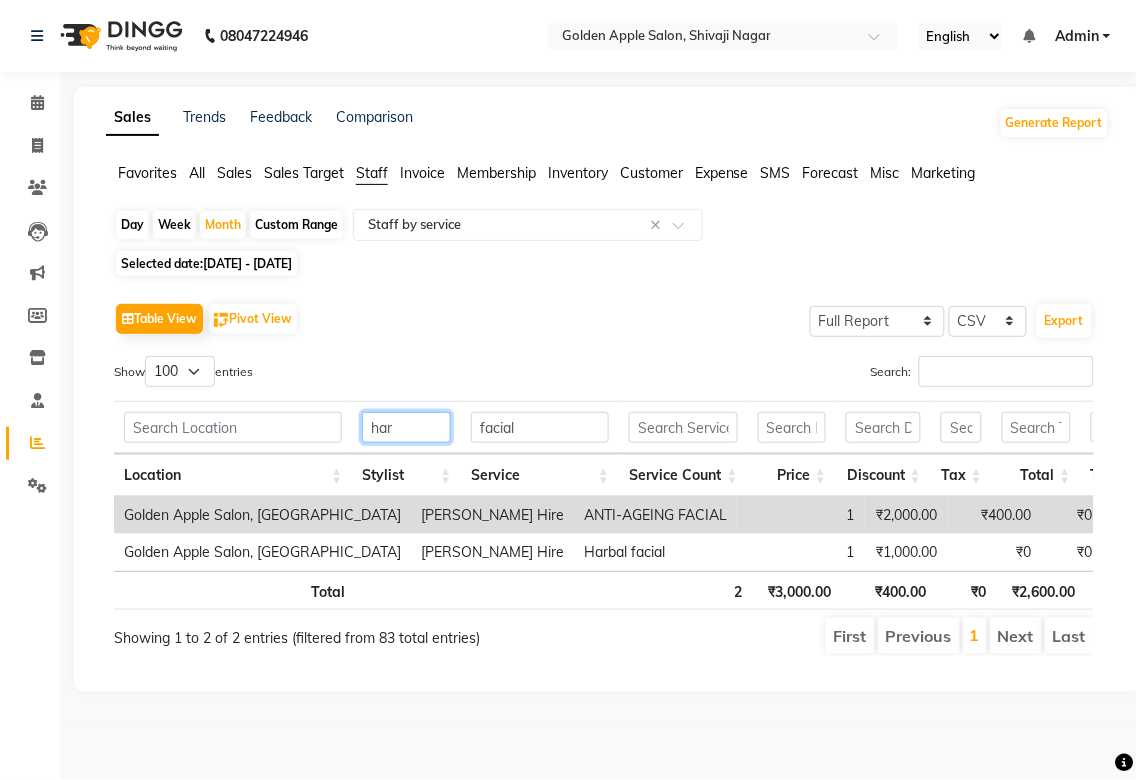drag, startPoint x: 436, startPoint y: 424, endPoint x: 325, endPoint y: 427, distance: 111.040535 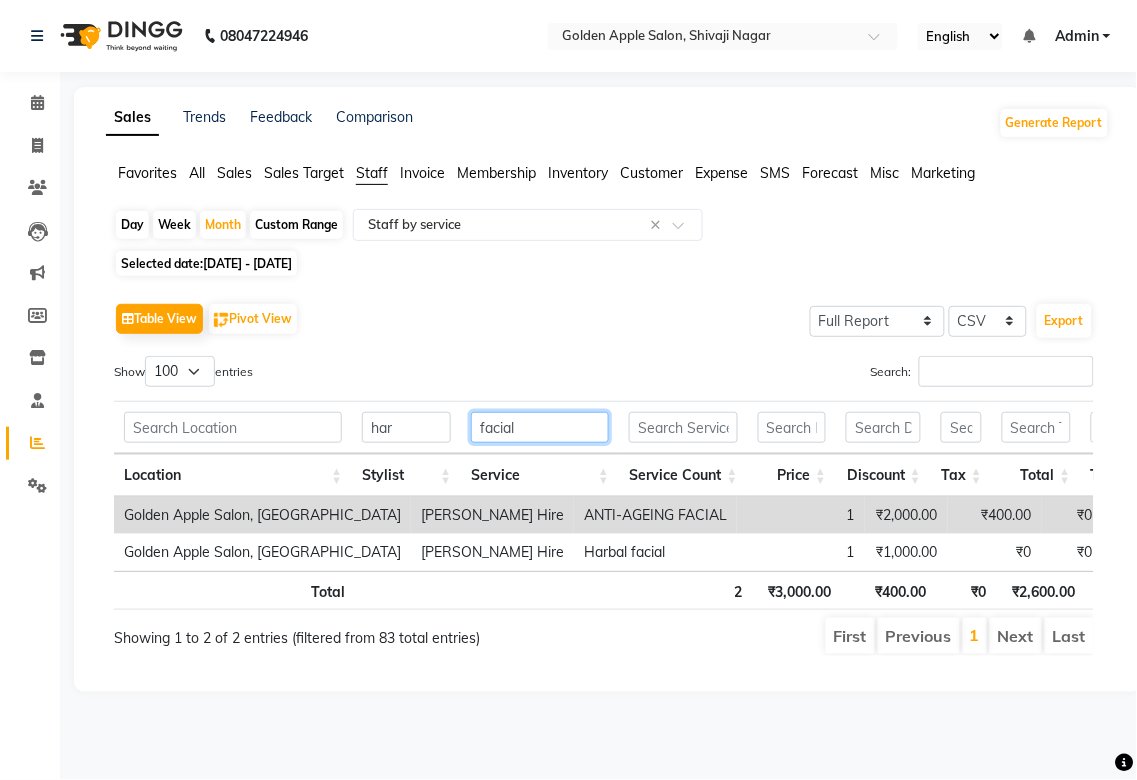 drag, startPoint x: 588, startPoint y: 440, endPoint x: 471, endPoint y: 436, distance: 117.06836 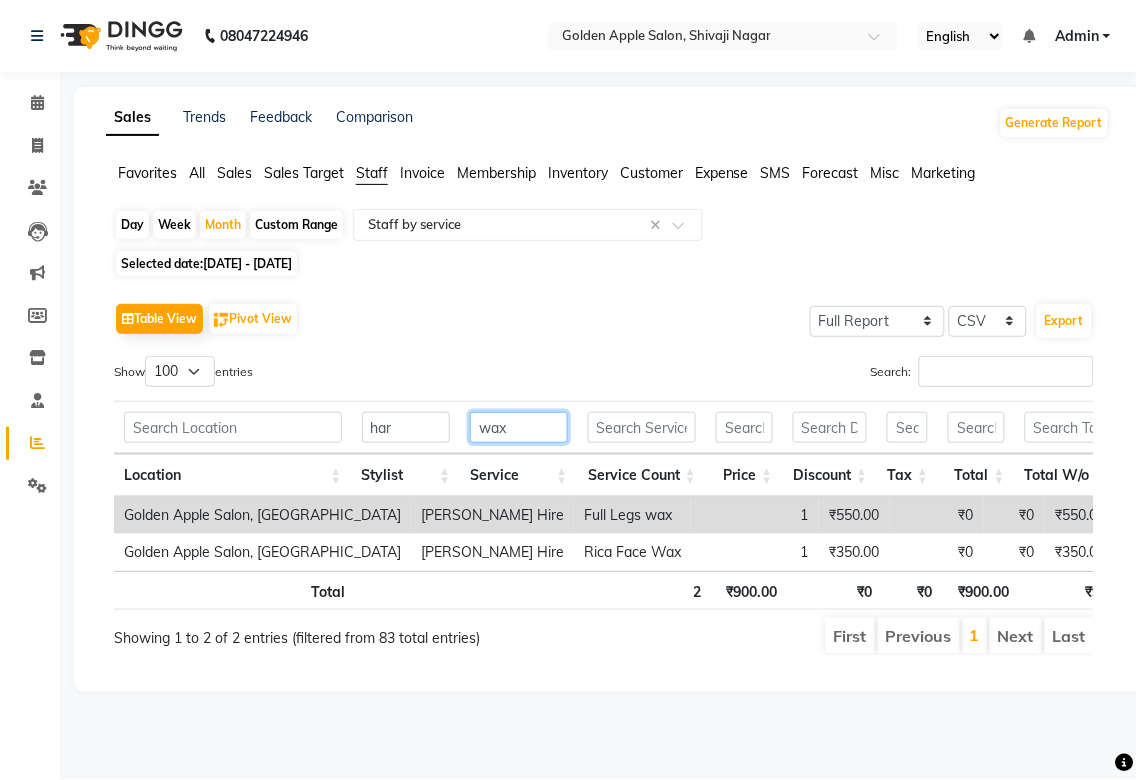 type on "wax" 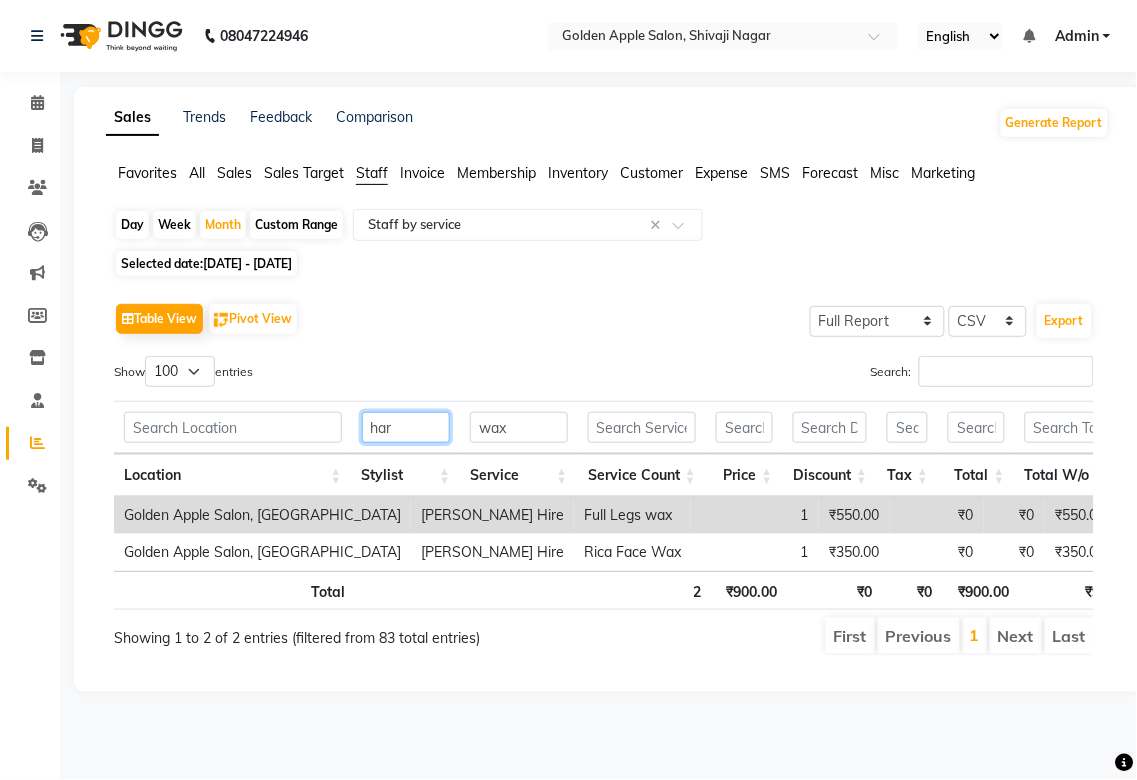 click on "har" at bounding box center (406, 427) 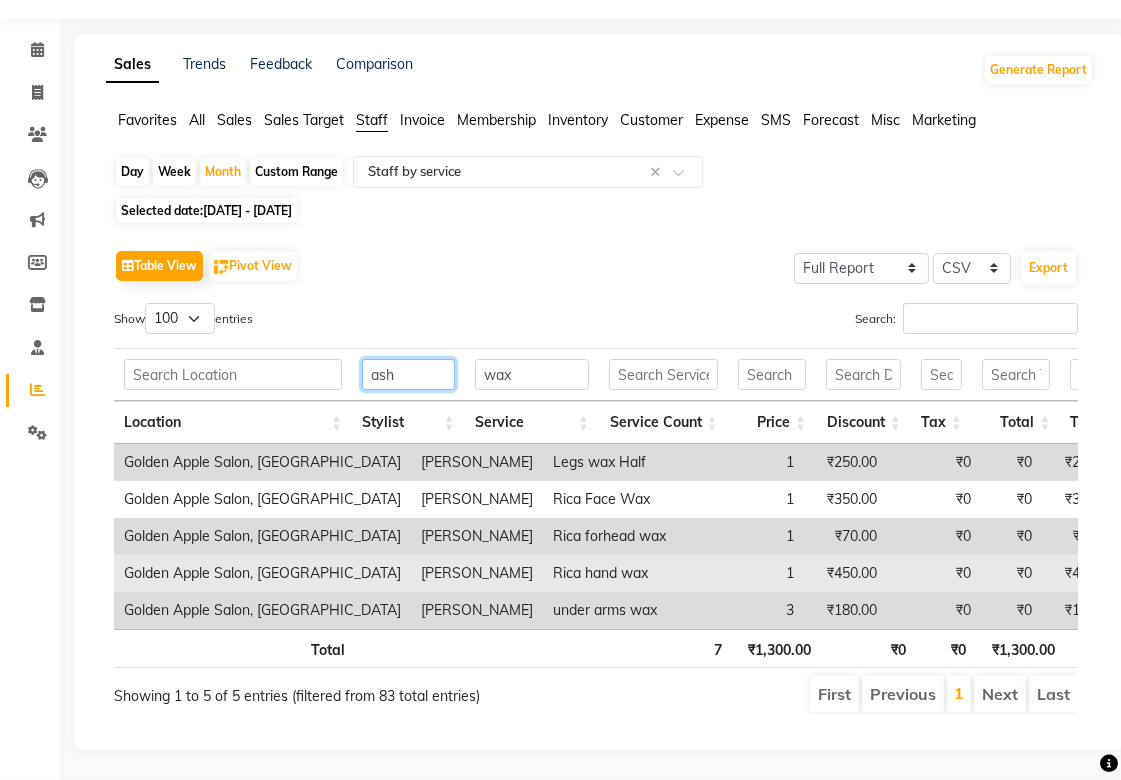 scroll, scrollTop: 87, scrollLeft: 0, axis: vertical 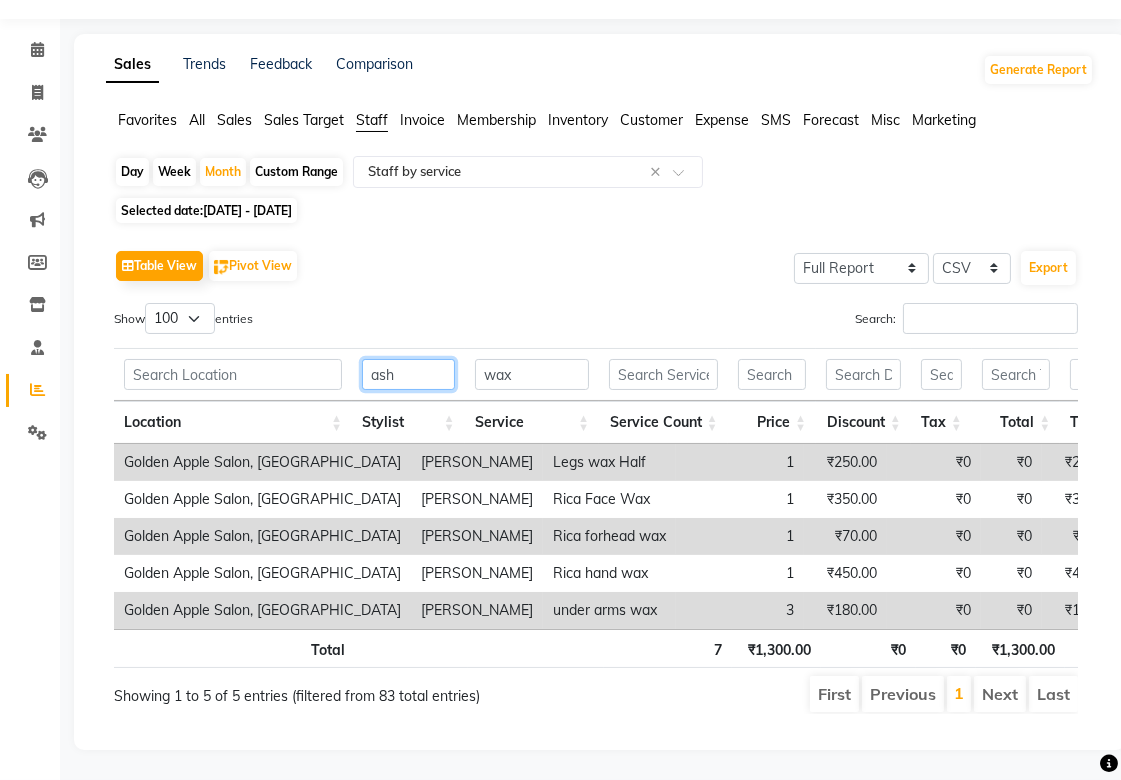 click on "ash" at bounding box center (408, 374) 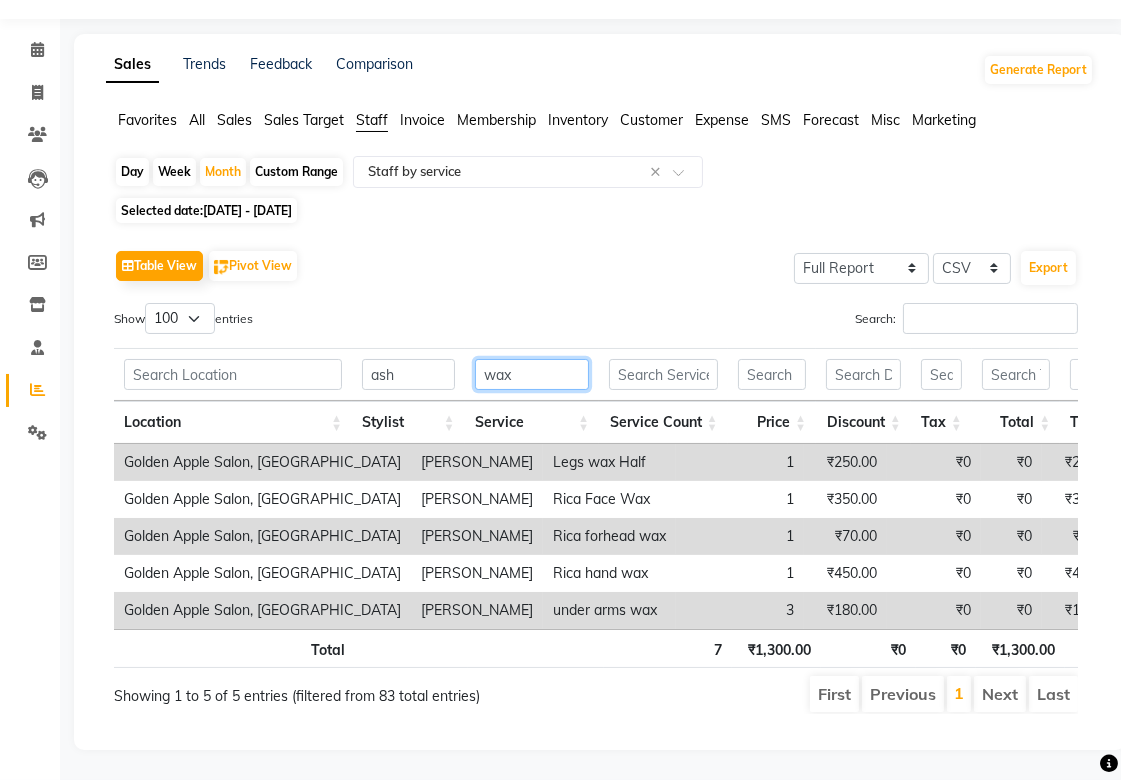 click on "wax" at bounding box center (532, 374) 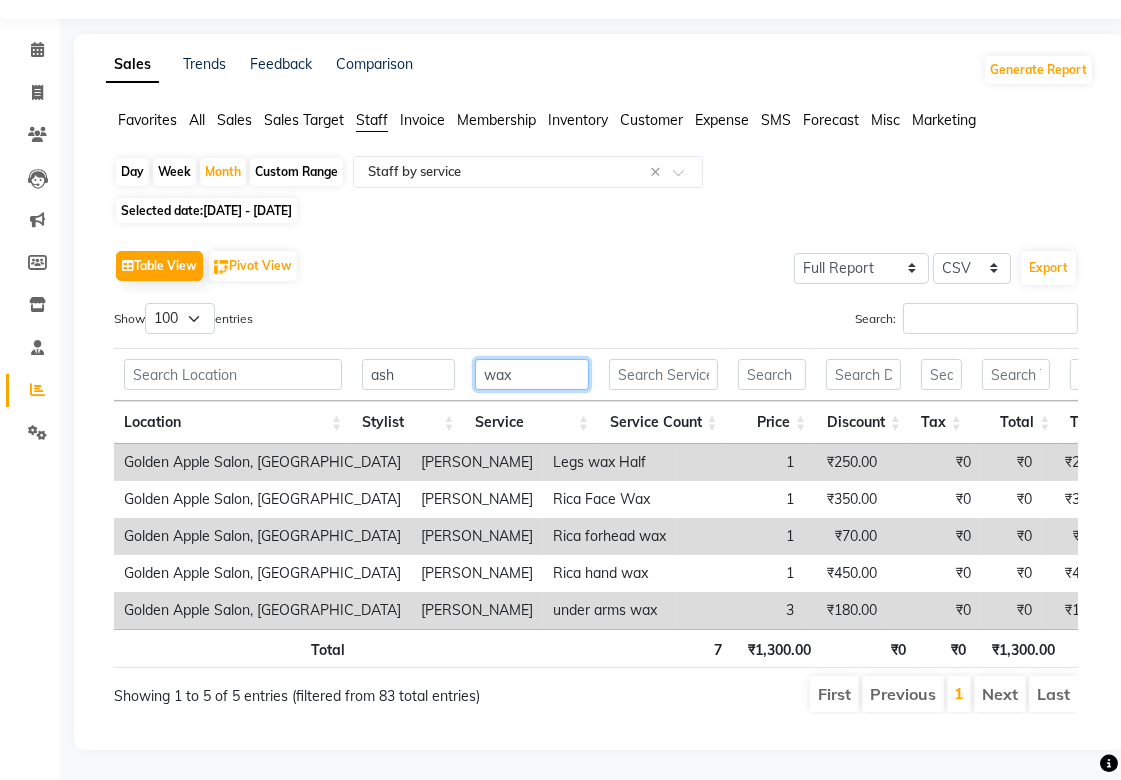 scroll, scrollTop: 0, scrollLeft: 0, axis: both 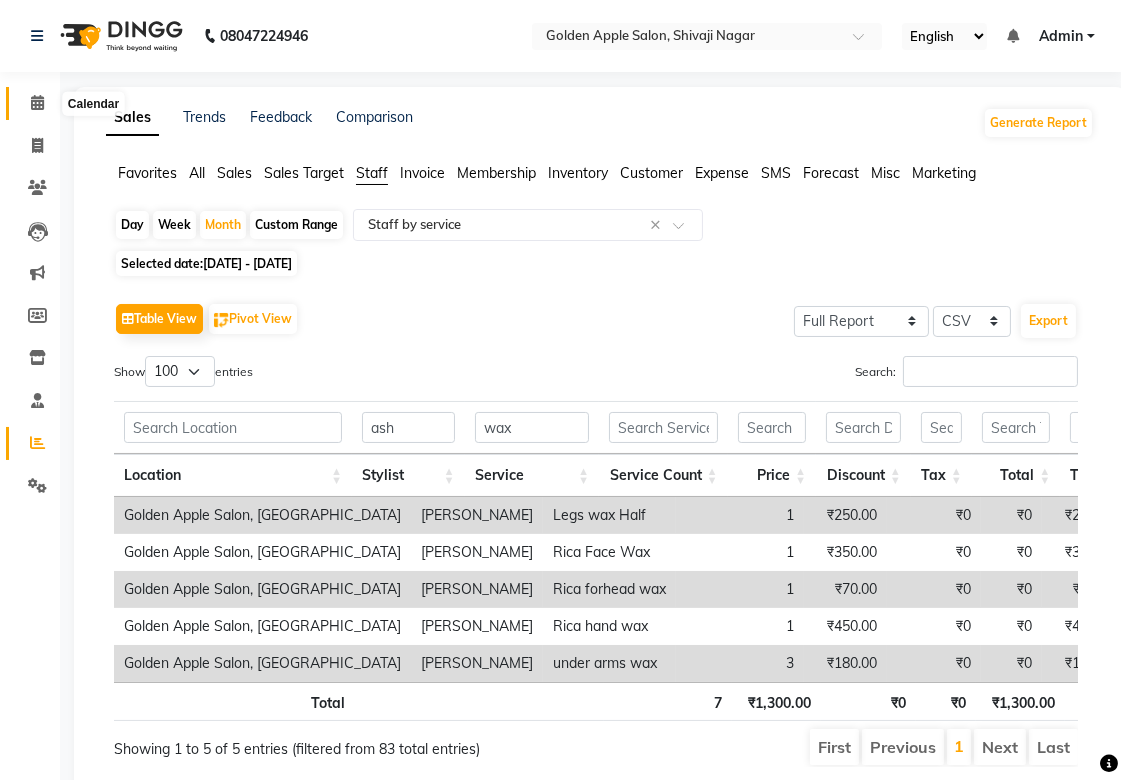 click 